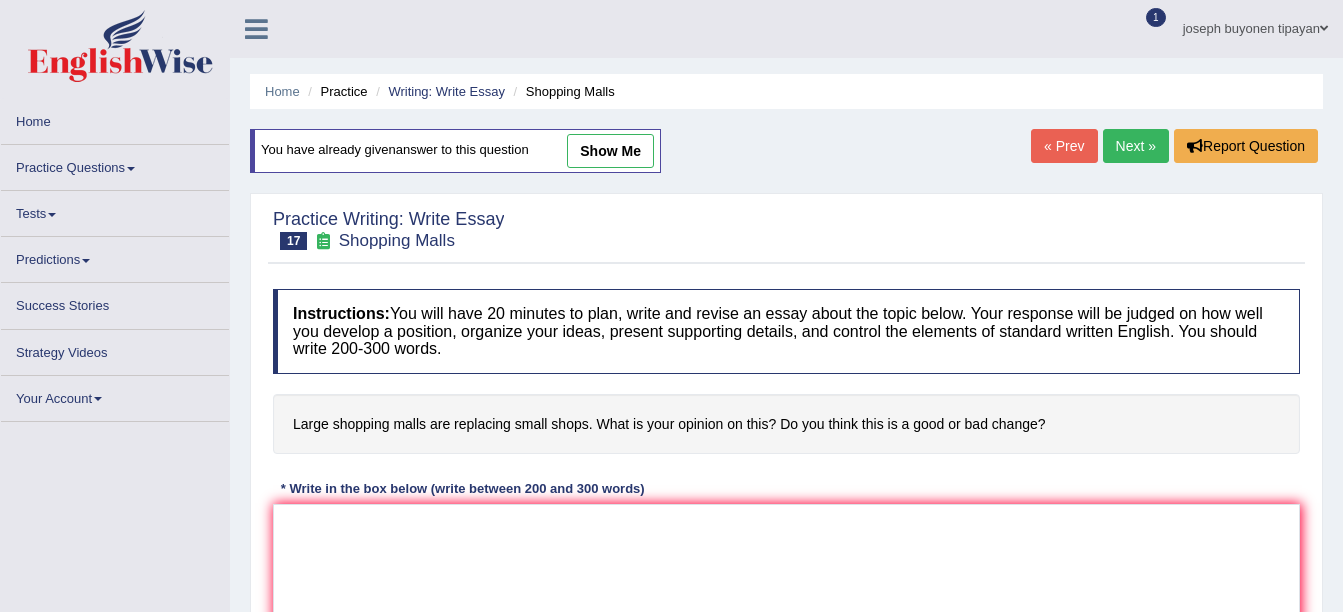 scroll, scrollTop: 0, scrollLeft: 0, axis: both 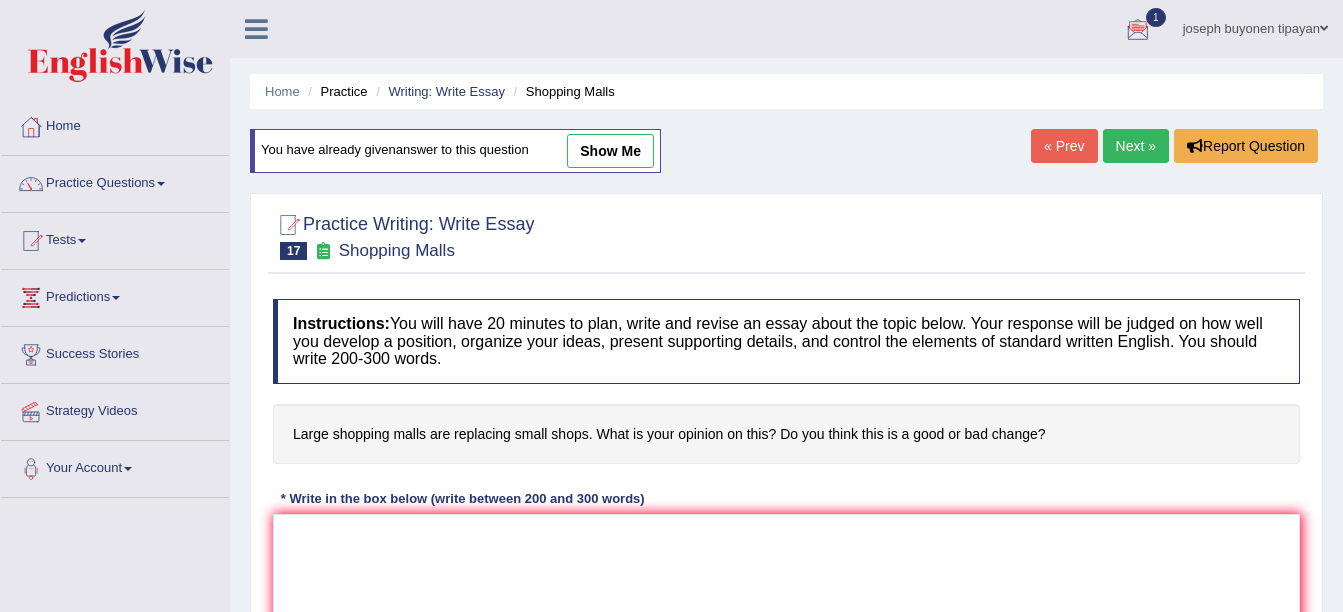 click on "Practice Questions" at bounding box center [115, 181] 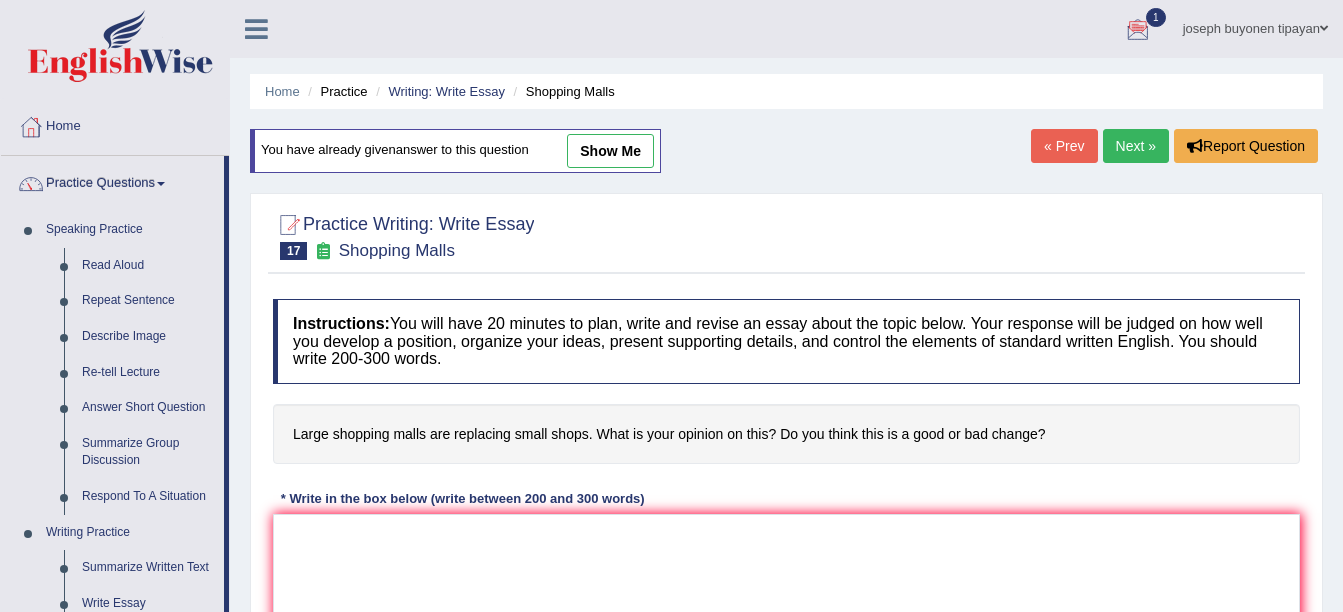 click at bounding box center (256, 29) 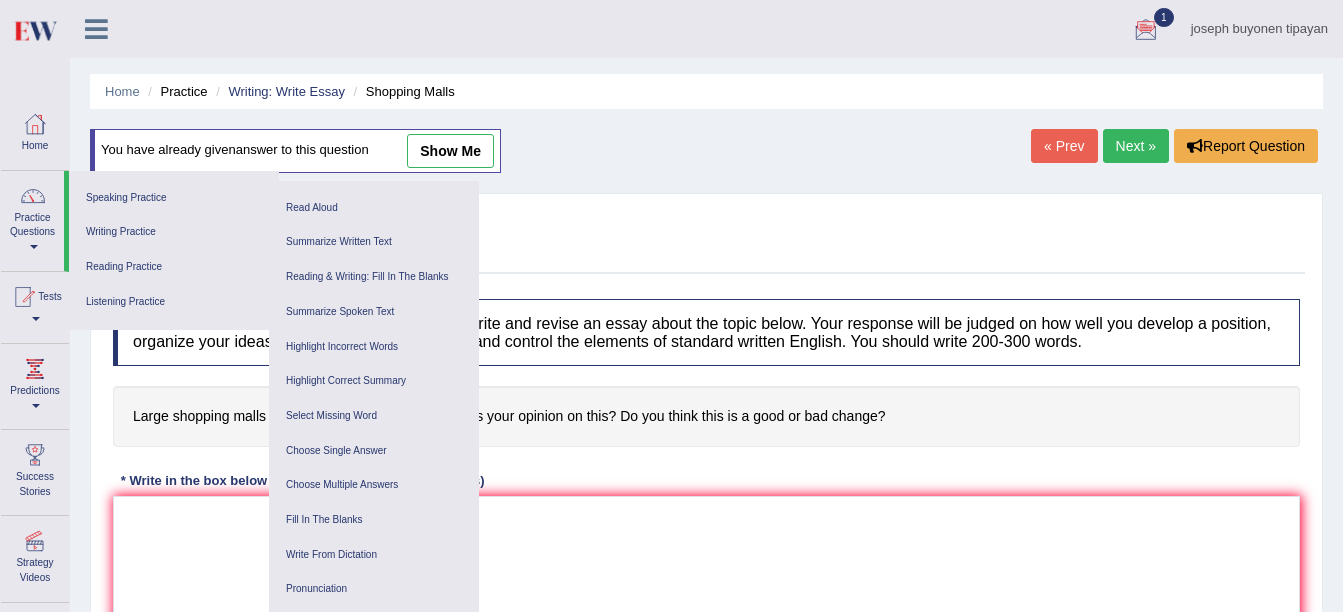 click on "joseph buyonen tipayan
Toggle navigation
Username: tipayanjo
Access Type: Online
Subscription: Default
Log out
1" at bounding box center [706, 29] 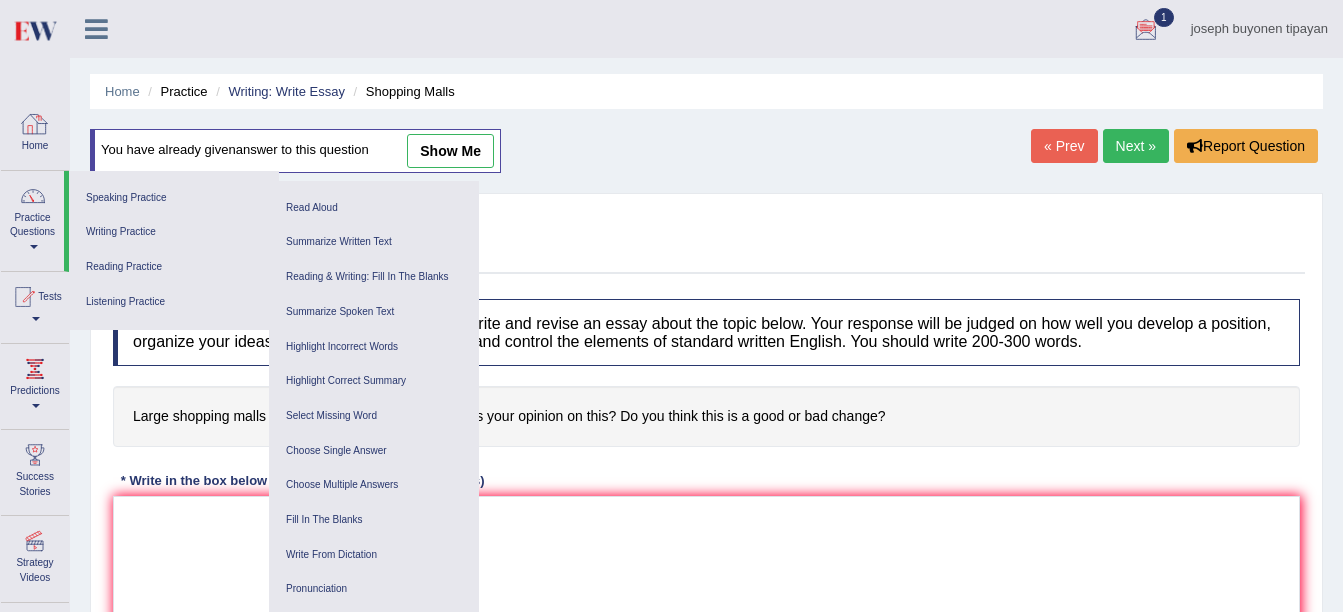 click on "Home" at bounding box center (35, 131) 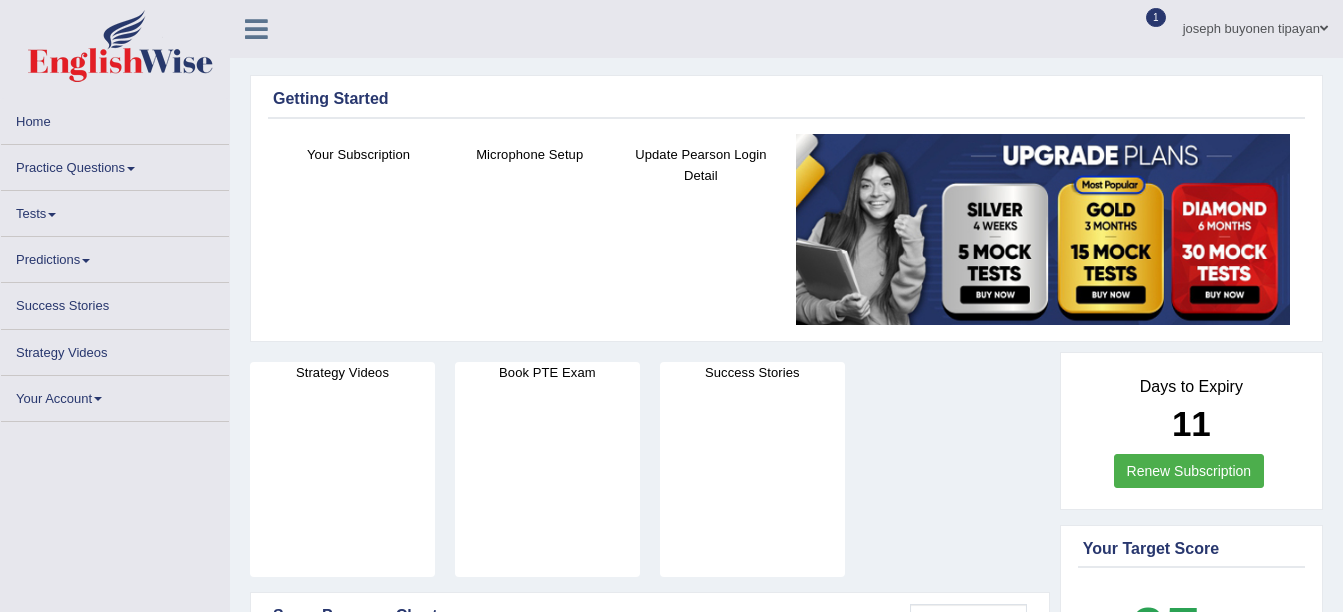 scroll, scrollTop: 0, scrollLeft: 0, axis: both 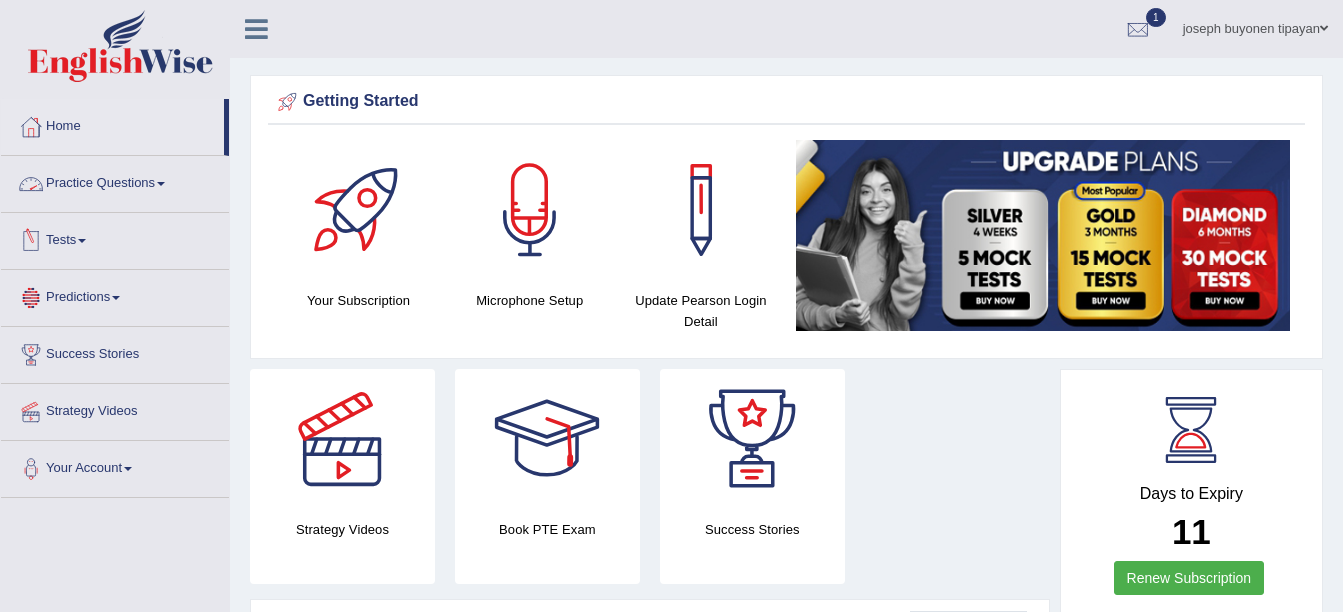 click on "Practice Questions" at bounding box center (115, 181) 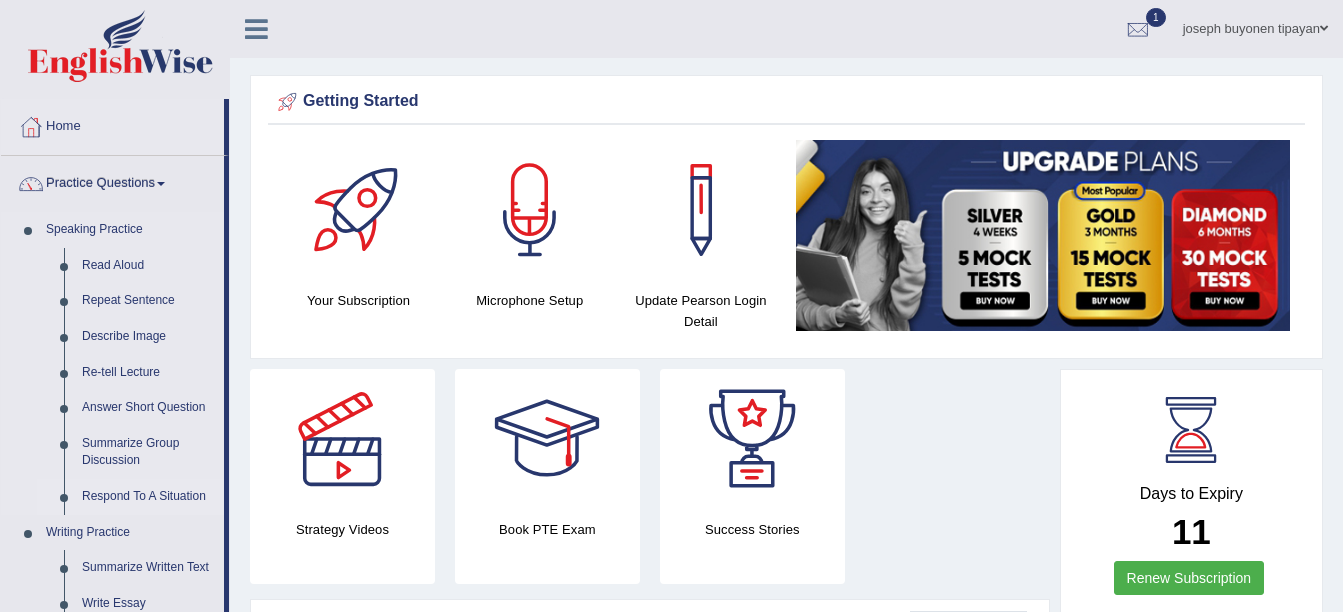 click on "Respond To A Situation" at bounding box center [148, 497] 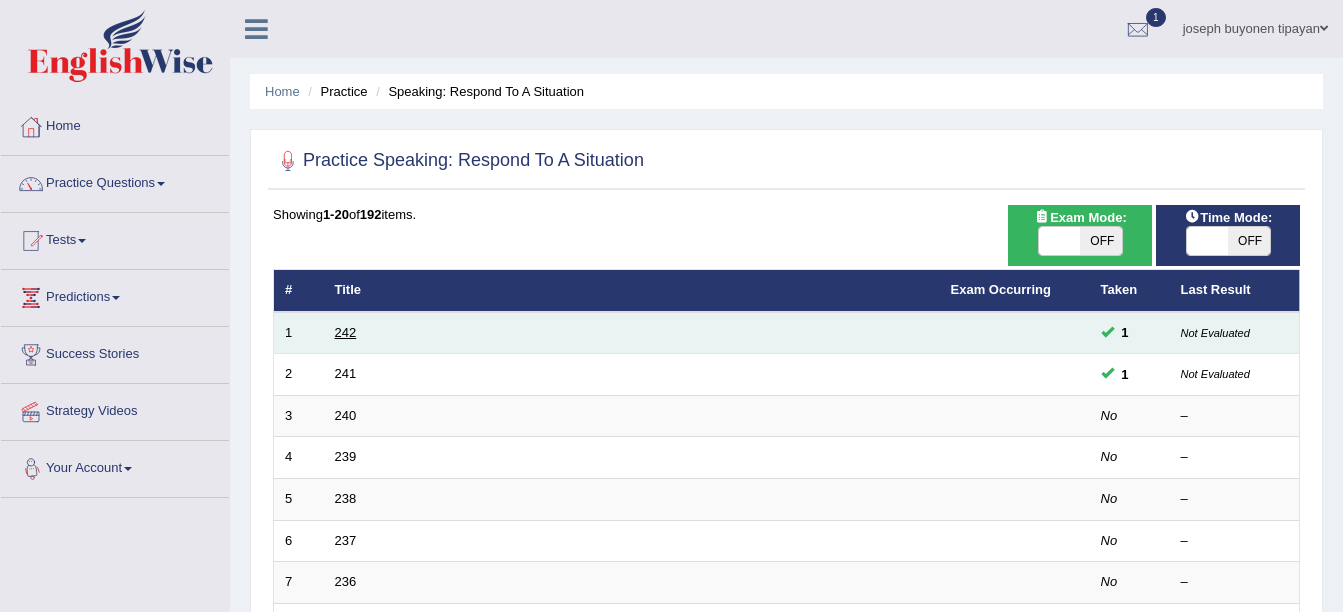 scroll, scrollTop: 0, scrollLeft: 0, axis: both 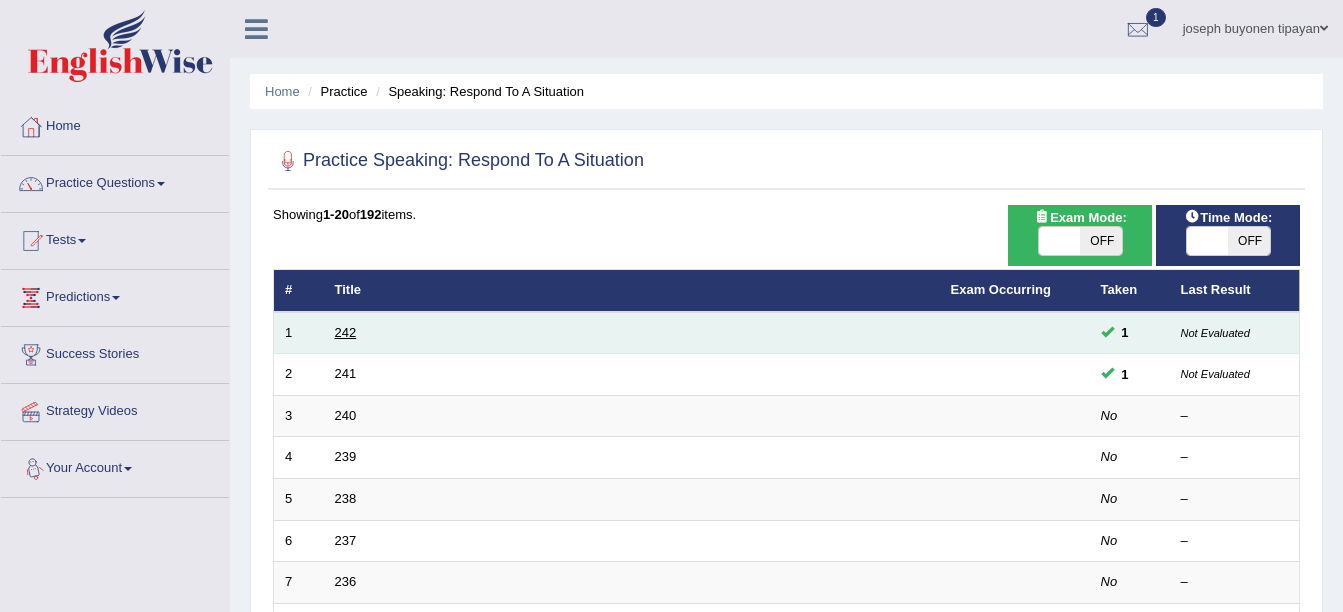 click on "242" at bounding box center [346, 332] 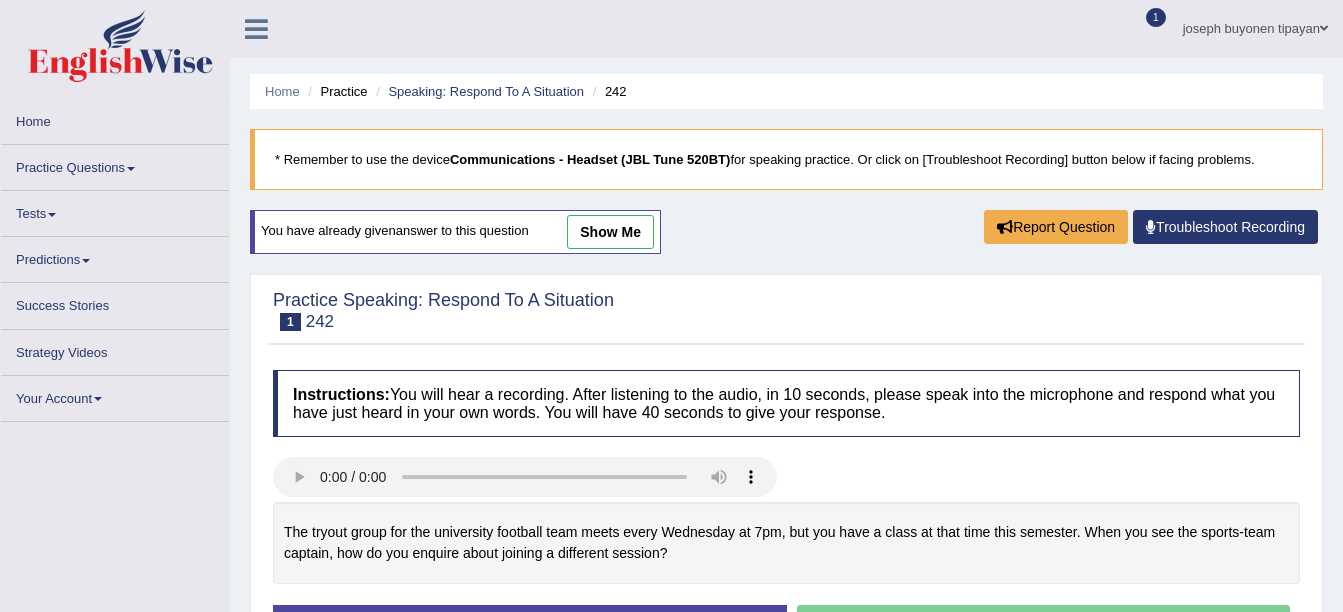 scroll, scrollTop: 0, scrollLeft: 0, axis: both 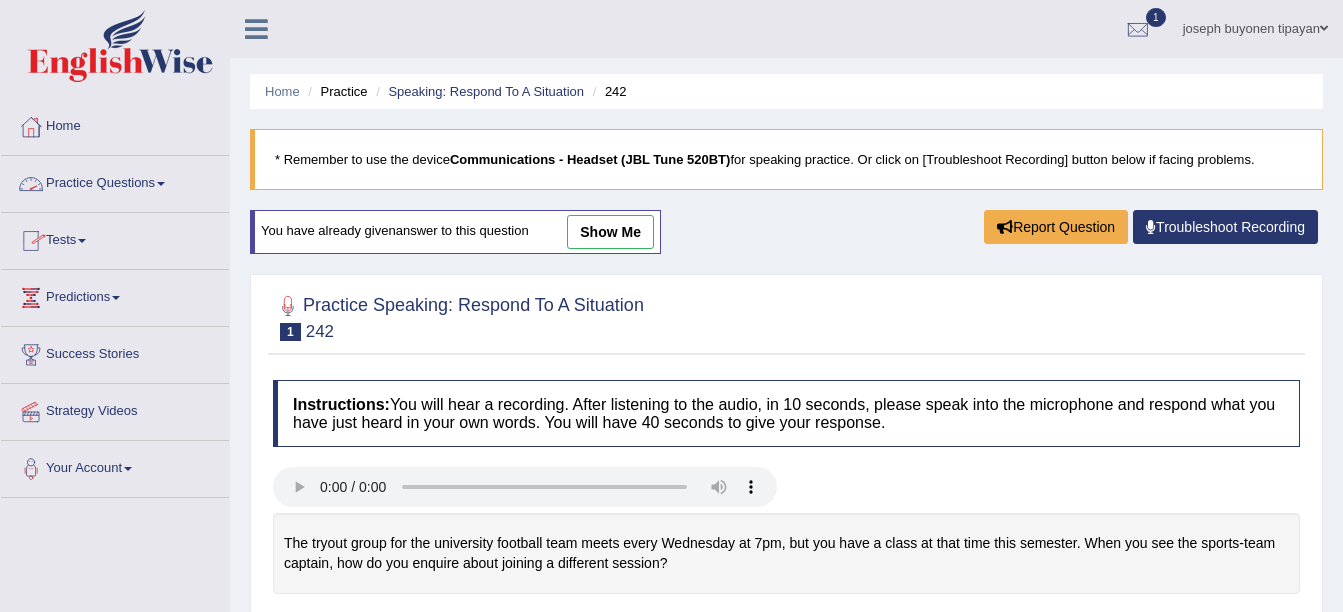 click on "Practice Questions" at bounding box center [115, 181] 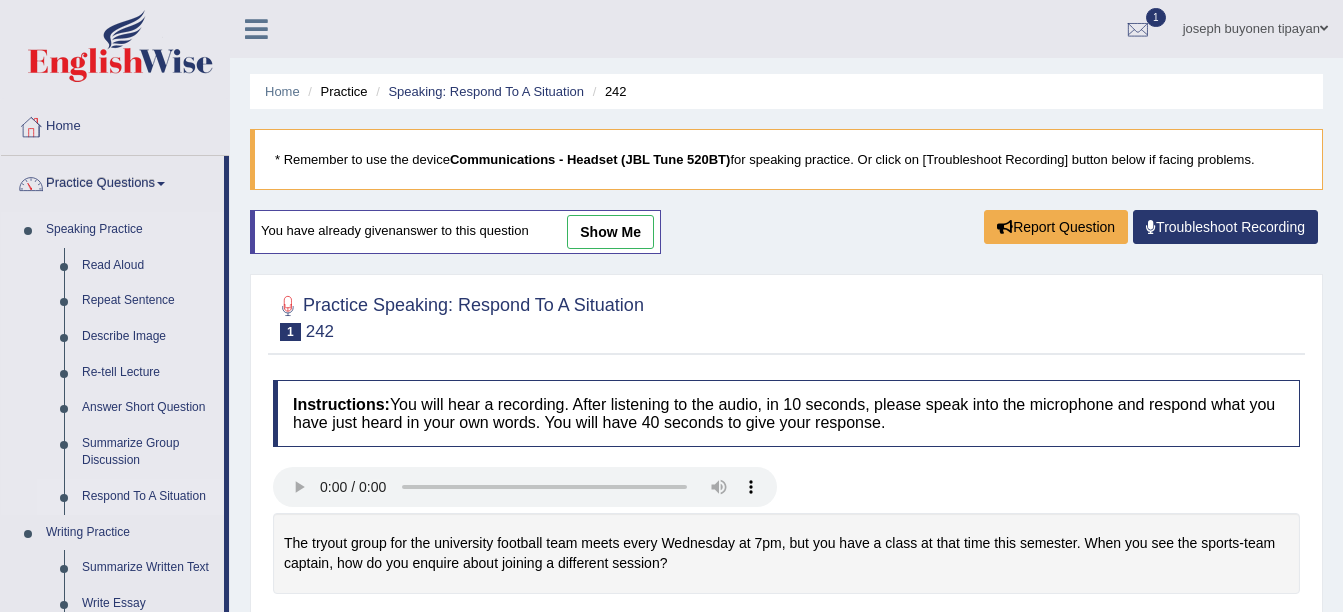 click on "Respond To A Situation" at bounding box center [148, 497] 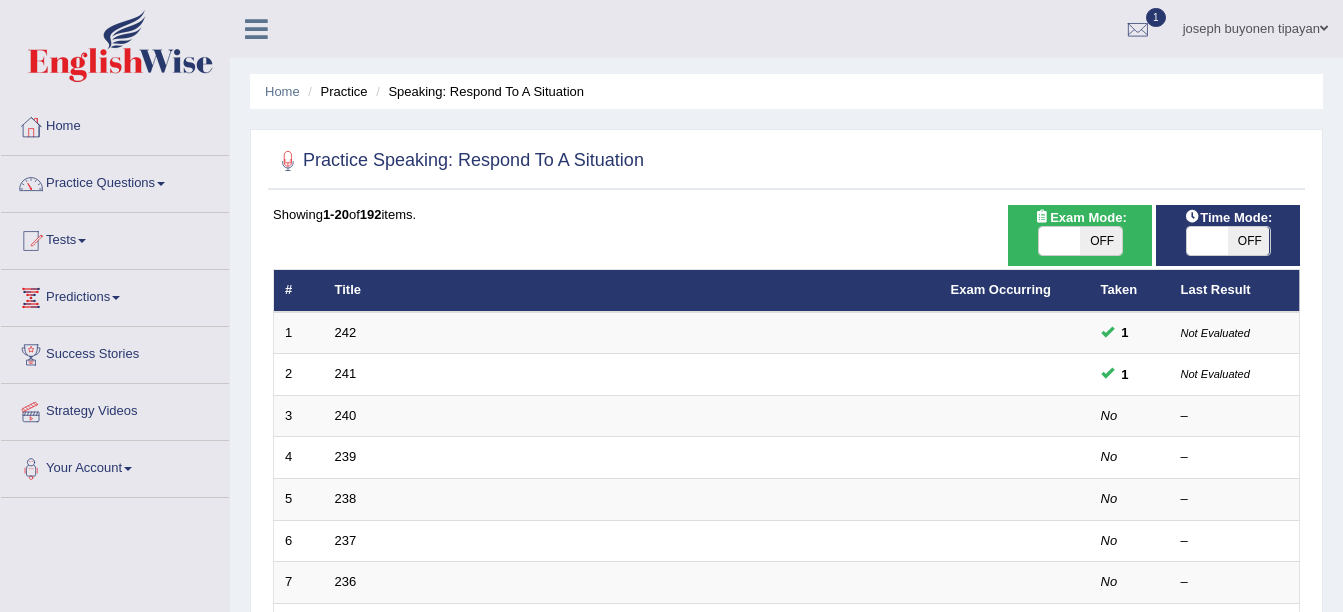 scroll, scrollTop: 0, scrollLeft: 0, axis: both 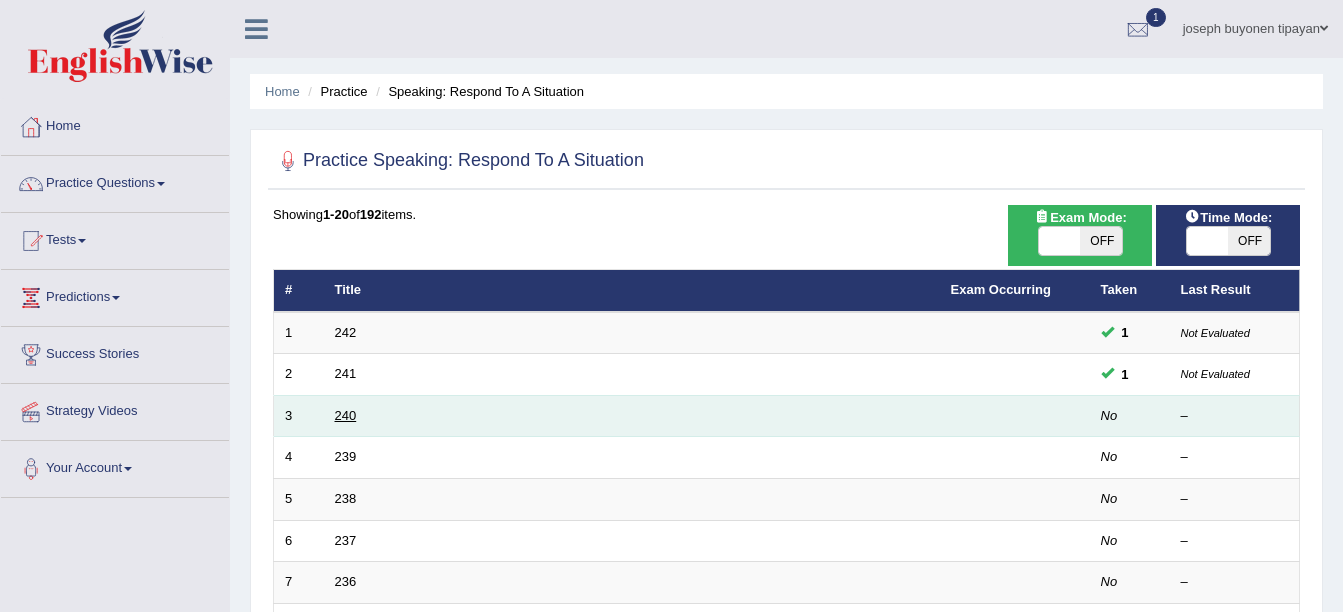 click on "240" at bounding box center [346, 415] 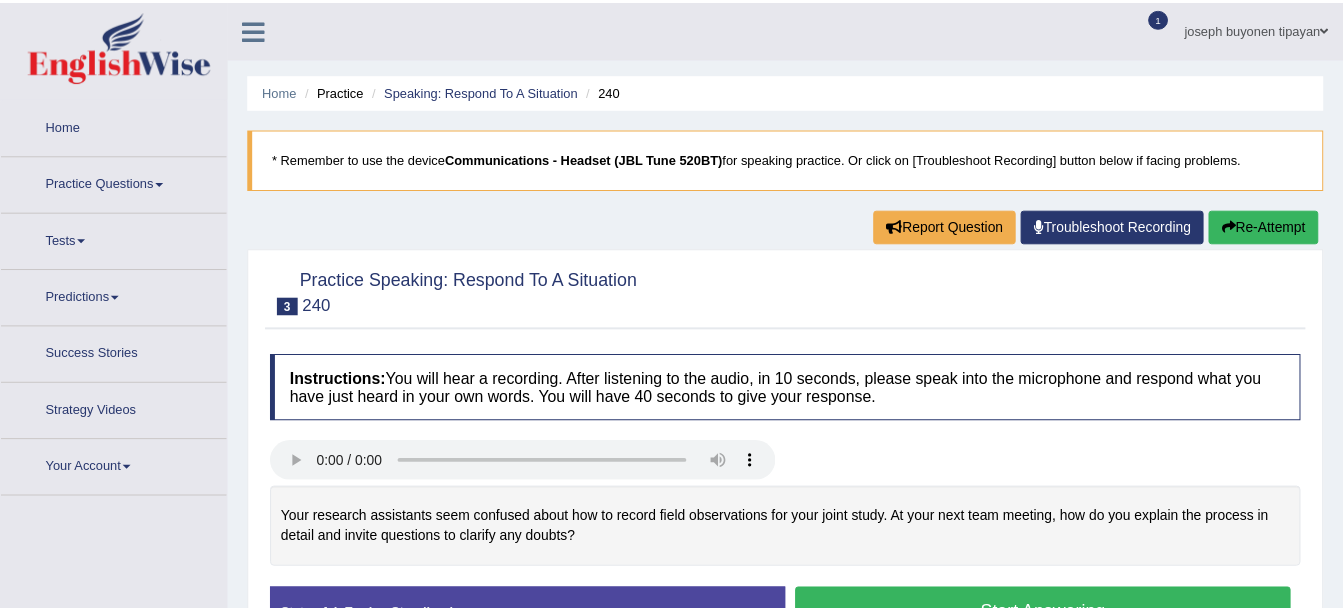 scroll, scrollTop: 0, scrollLeft: 0, axis: both 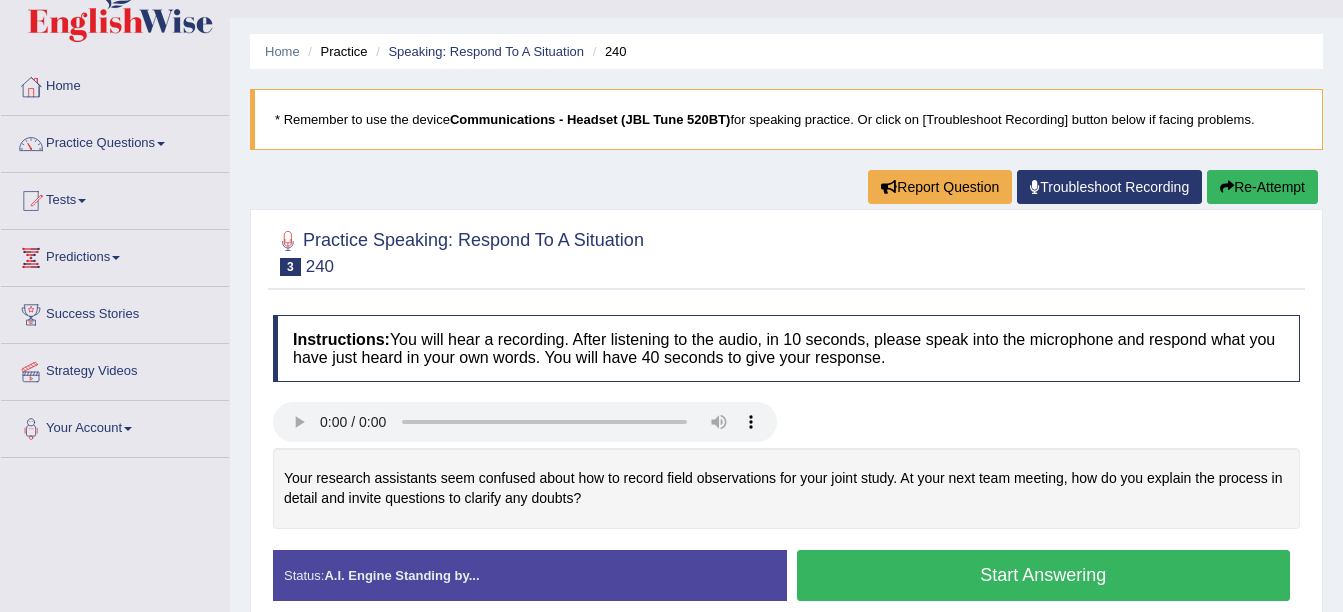 click on "Practice Questions" at bounding box center [115, 141] 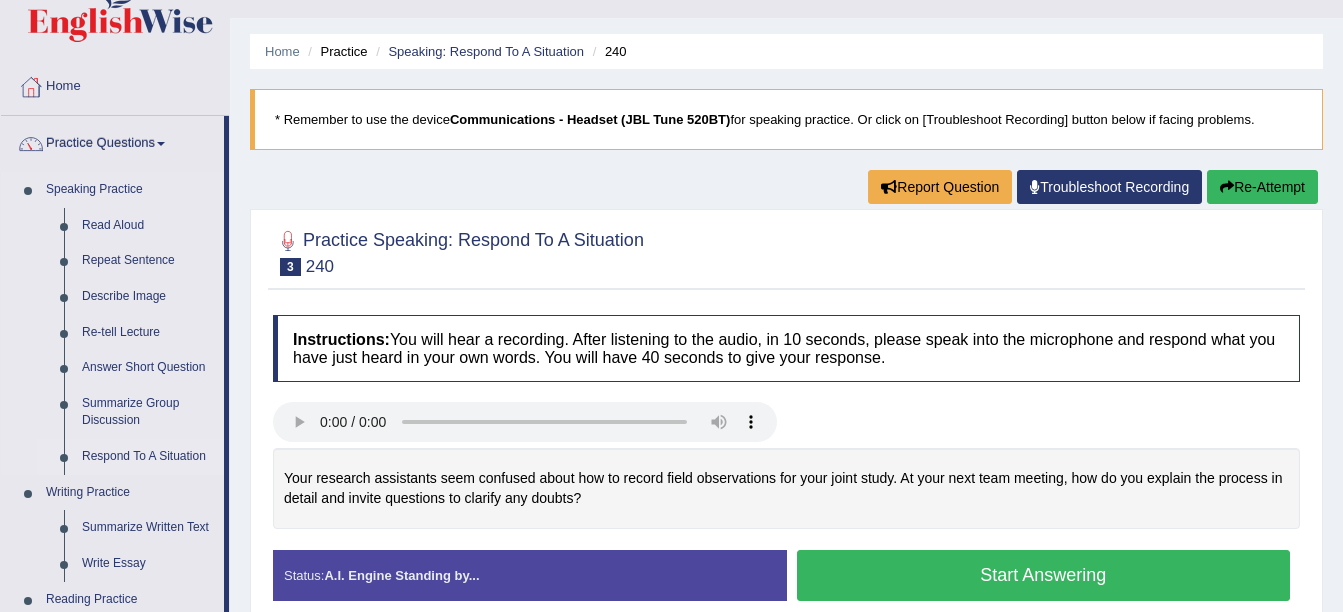 click on "Respond To A Situation" at bounding box center [148, 457] 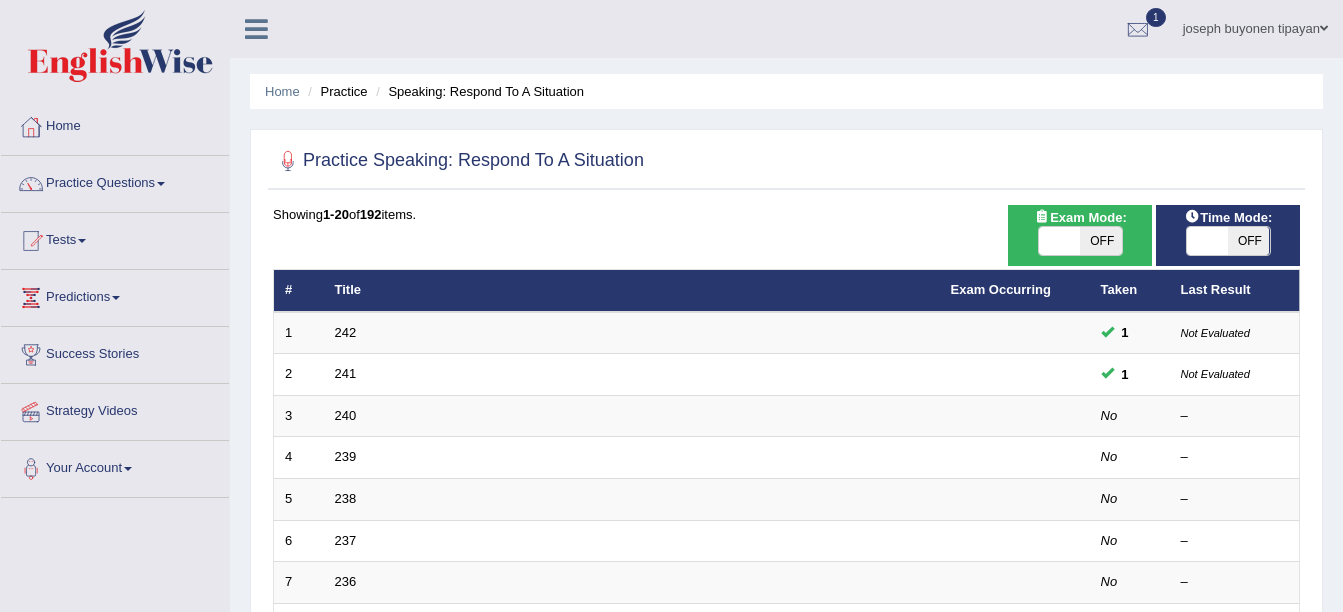 scroll, scrollTop: 0, scrollLeft: 0, axis: both 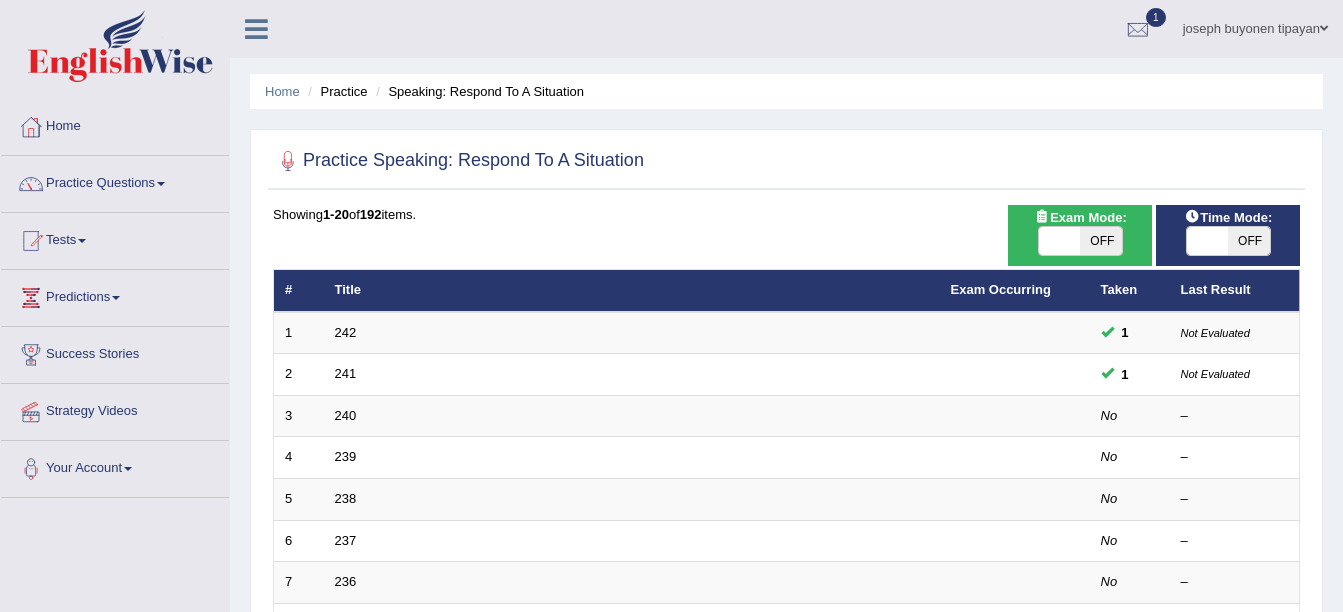 click on "OFF" at bounding box center (1101, 241) 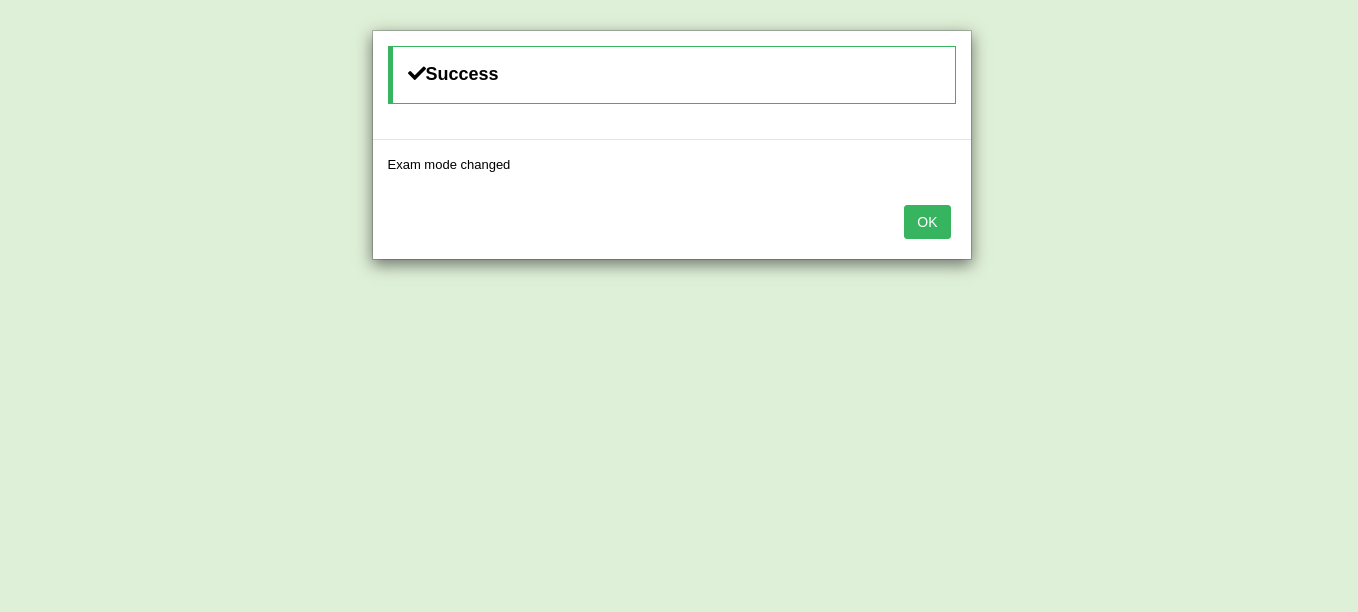 click on "OK" at bounding box center (927, 222) 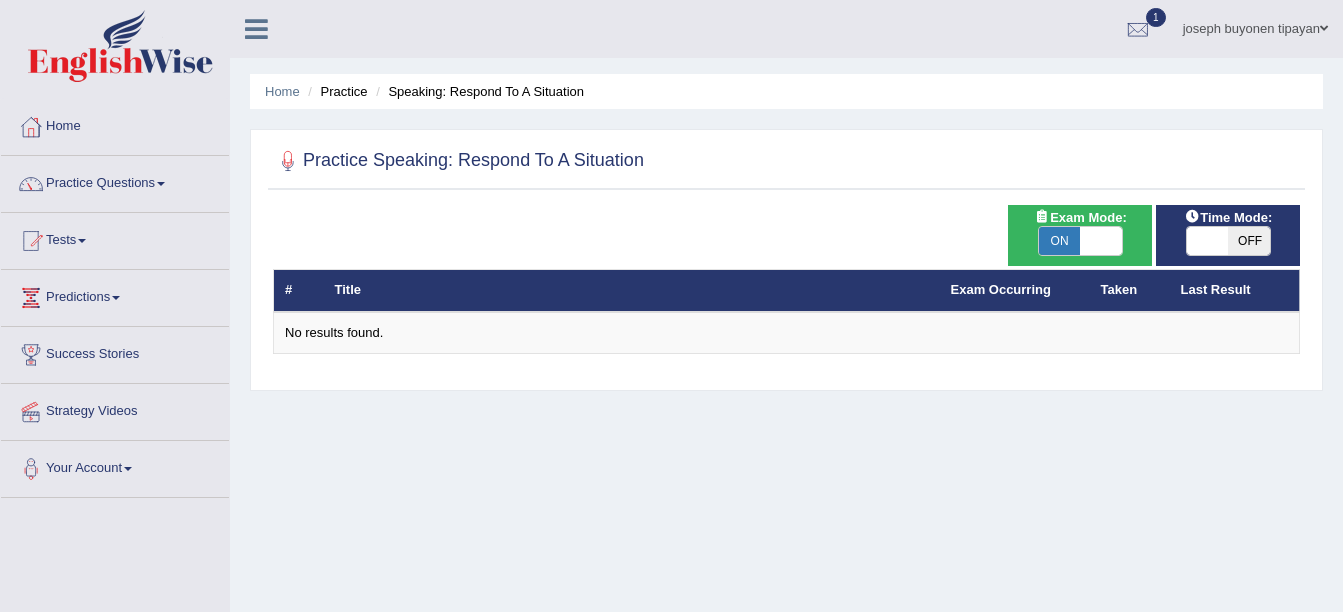 scroll, scrollTop: 0, scrollLeft: 0, axis: both 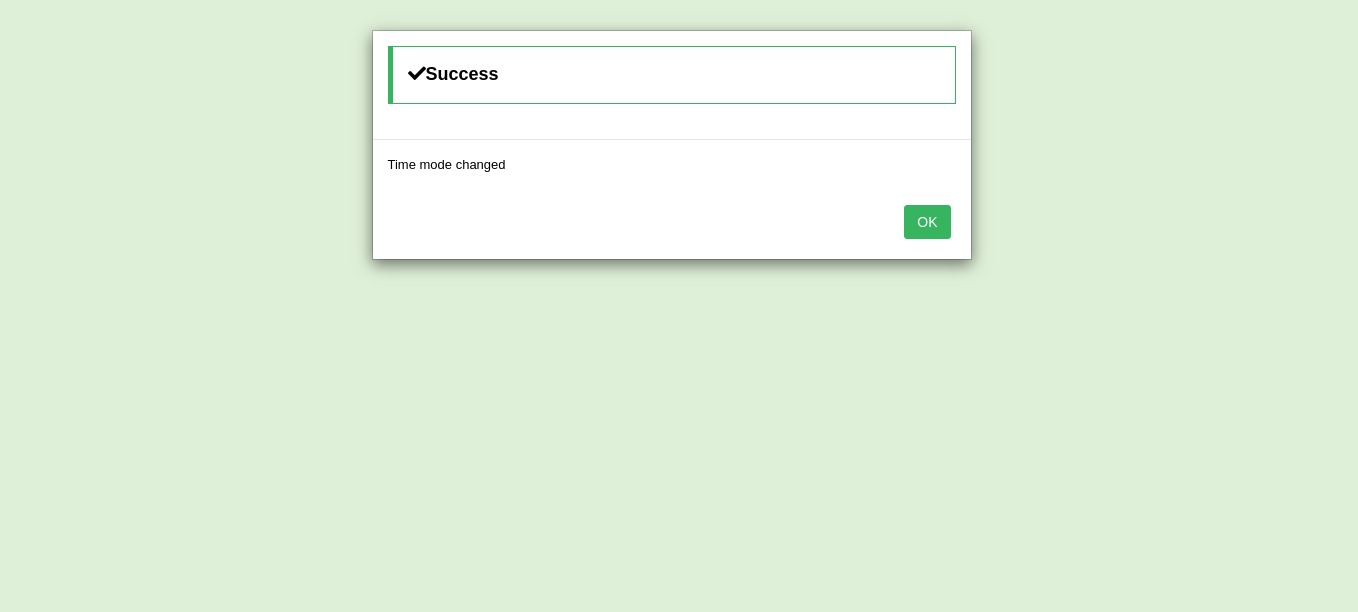 click on "OK" at bounding box center (927, 222) 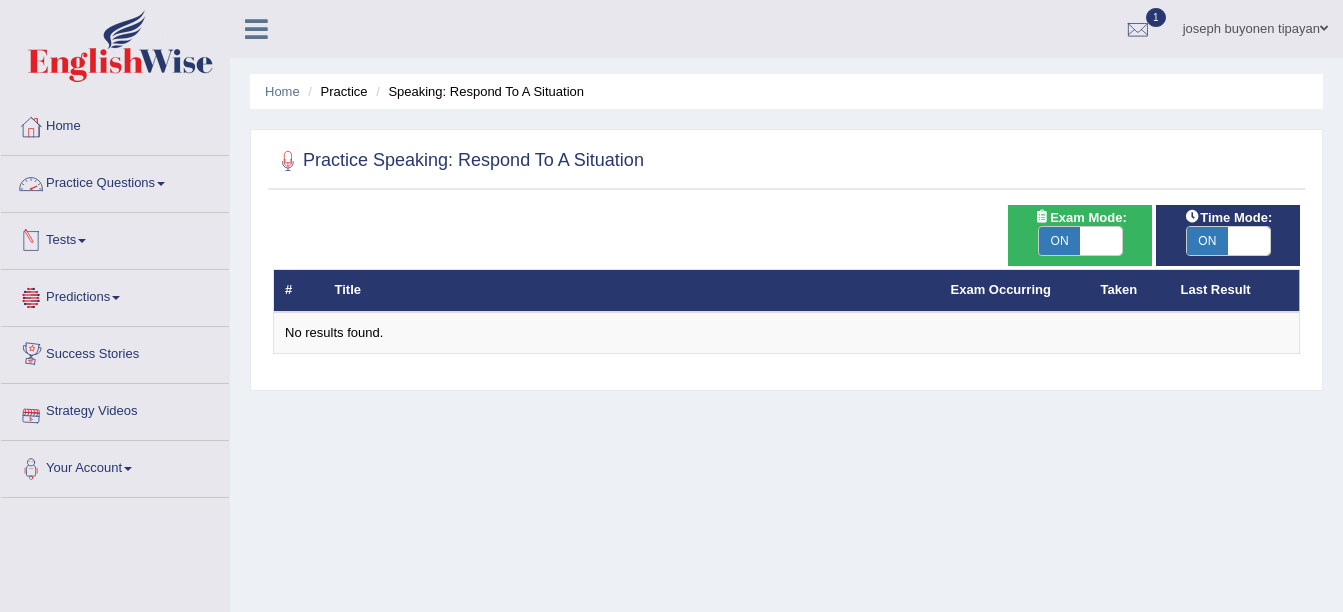 click at bounding box center (161, 184) 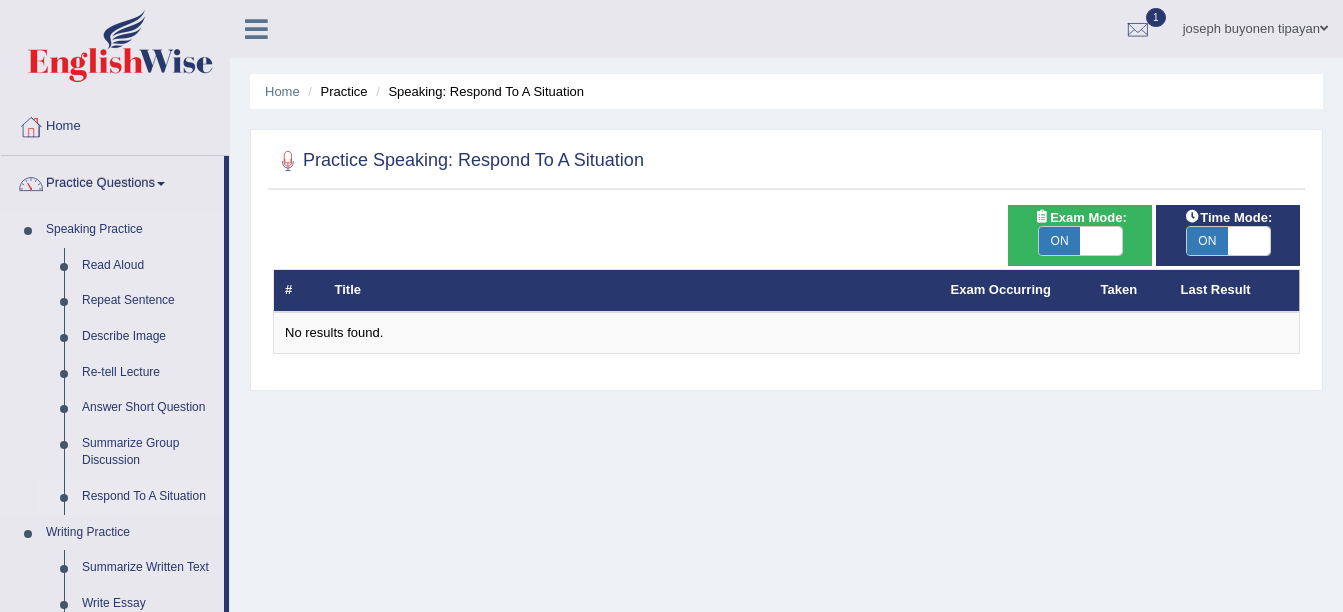 click on "Respond To A Situation" at bounding box center [148, 497] 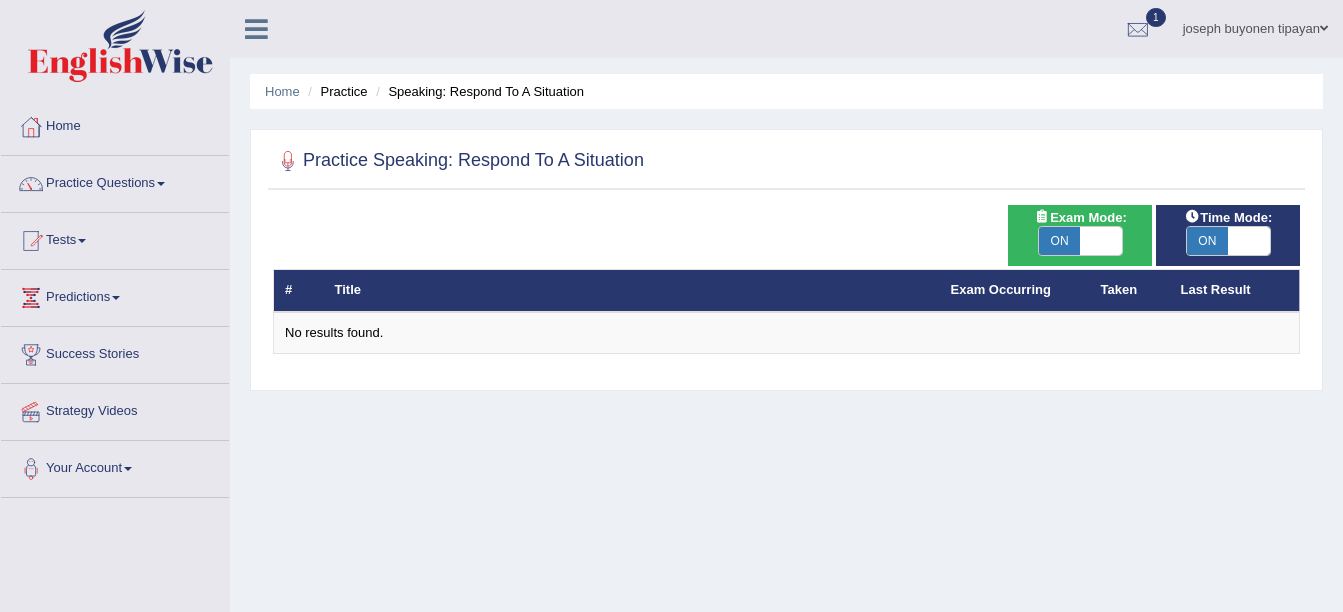 scroll, scrollTop: 0, scrollLeft: 0, axis: both 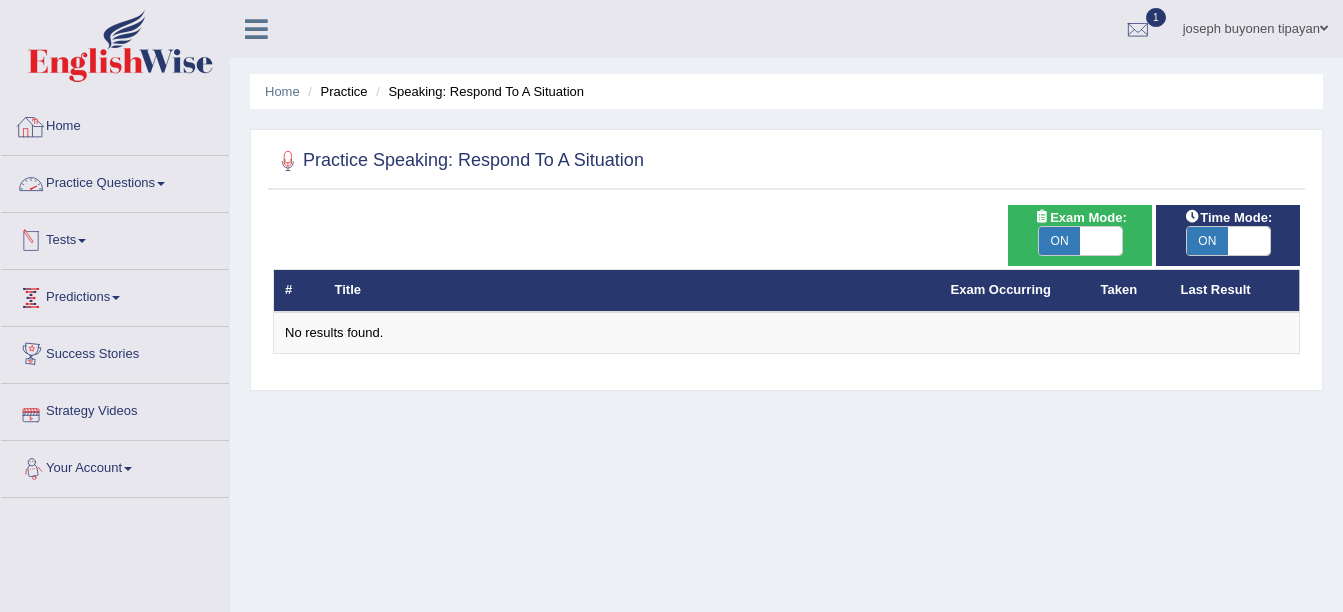 click on "Home" at bounding box center (115, 124) 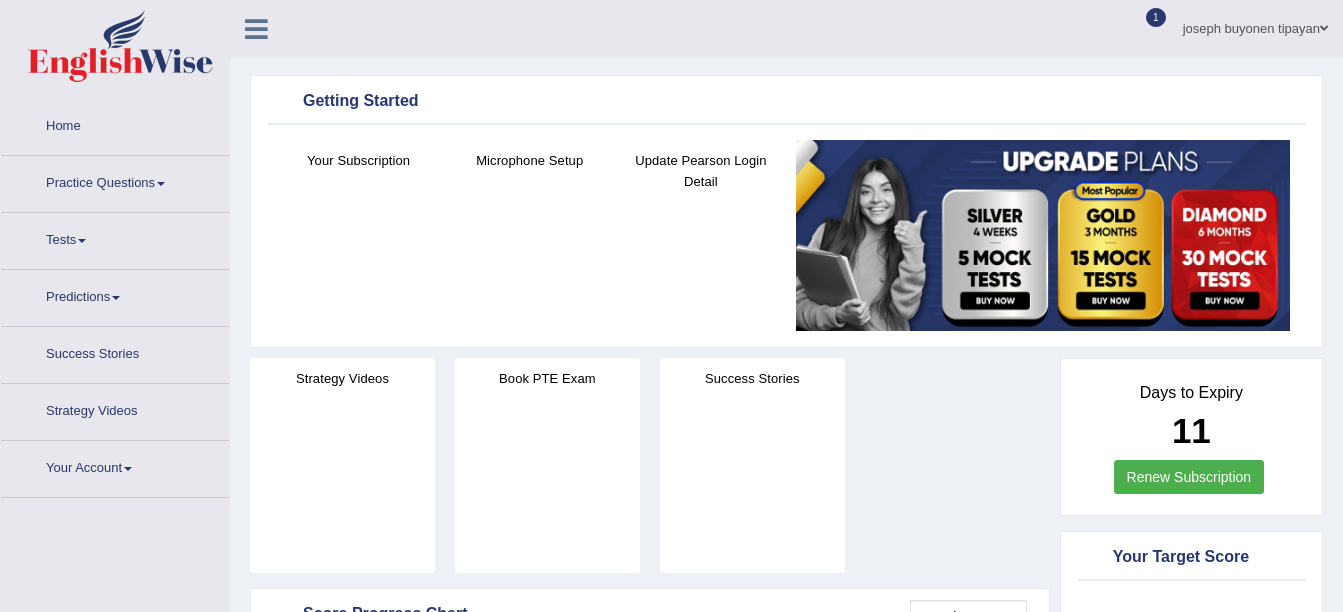 scroll, scrollTop: 0, scrollLeft: 0, axis: both 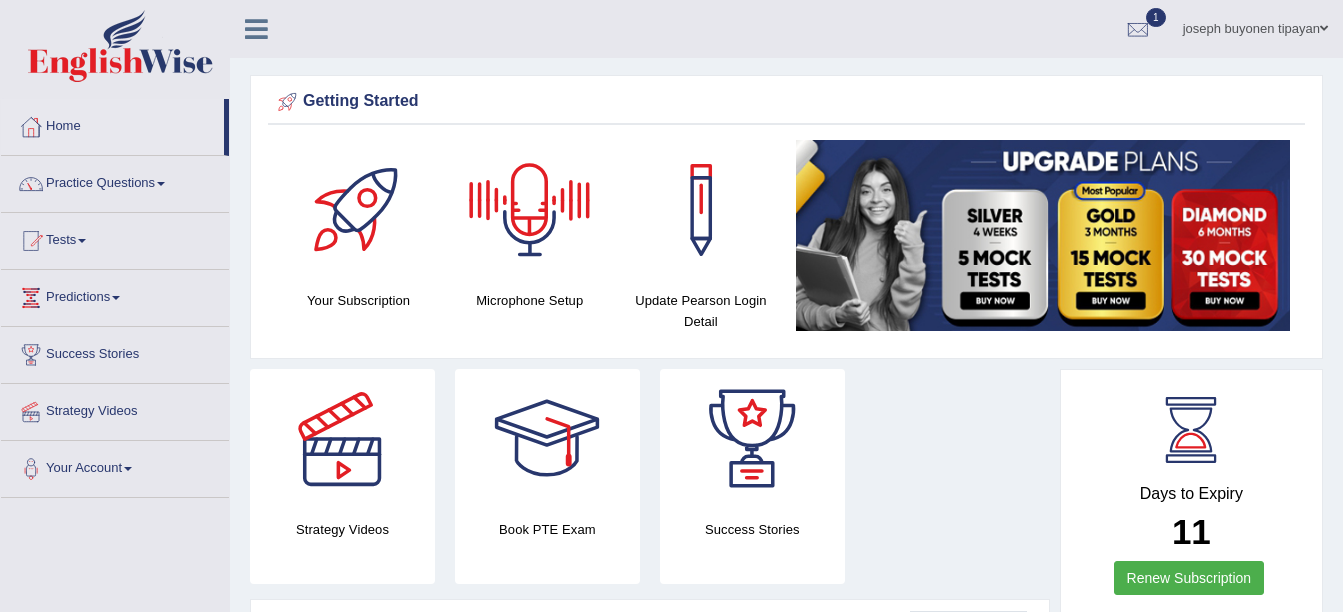 click at bounding box center [530, 210] 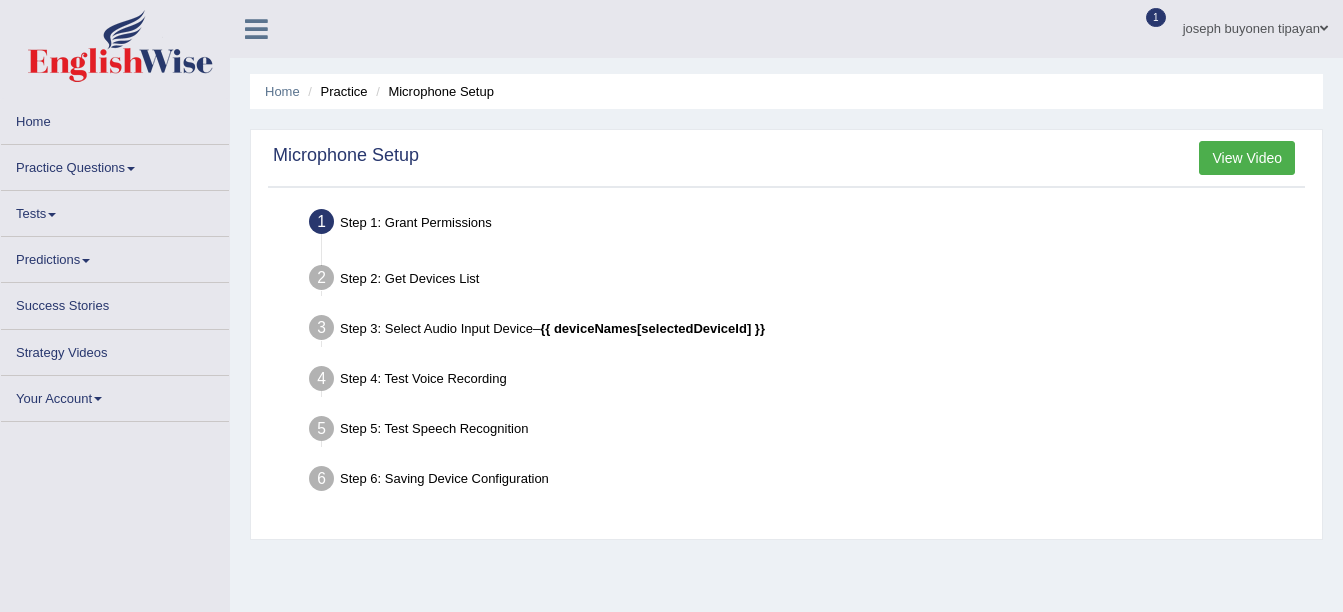 scroll, scrollTop: 0, scrollLeft: 0, axis: both 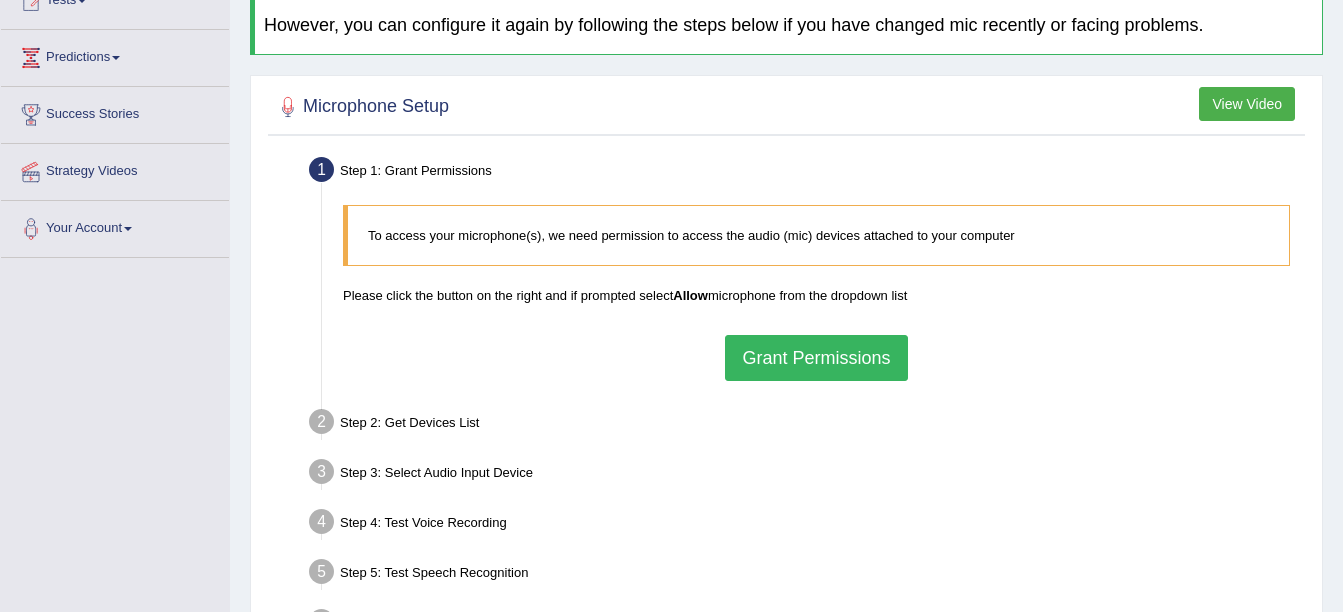 click on "Grant Permissions" at bounding box center [816, 358] 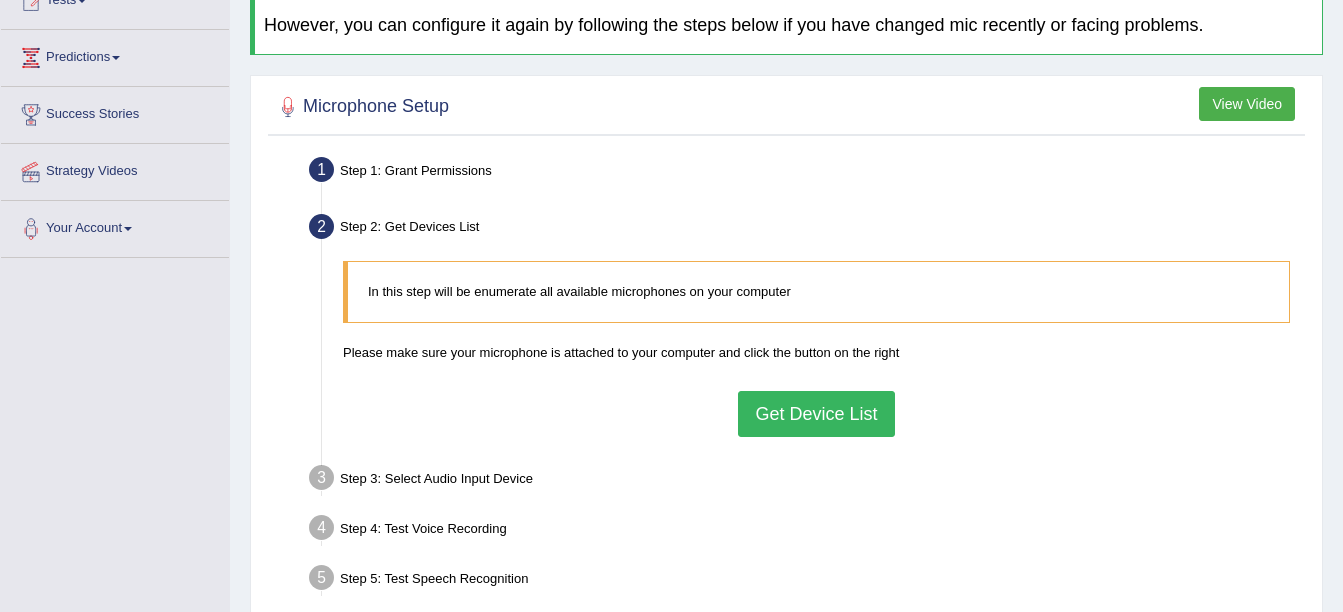 click on "Get Device List" at bounding box center (816, 414) 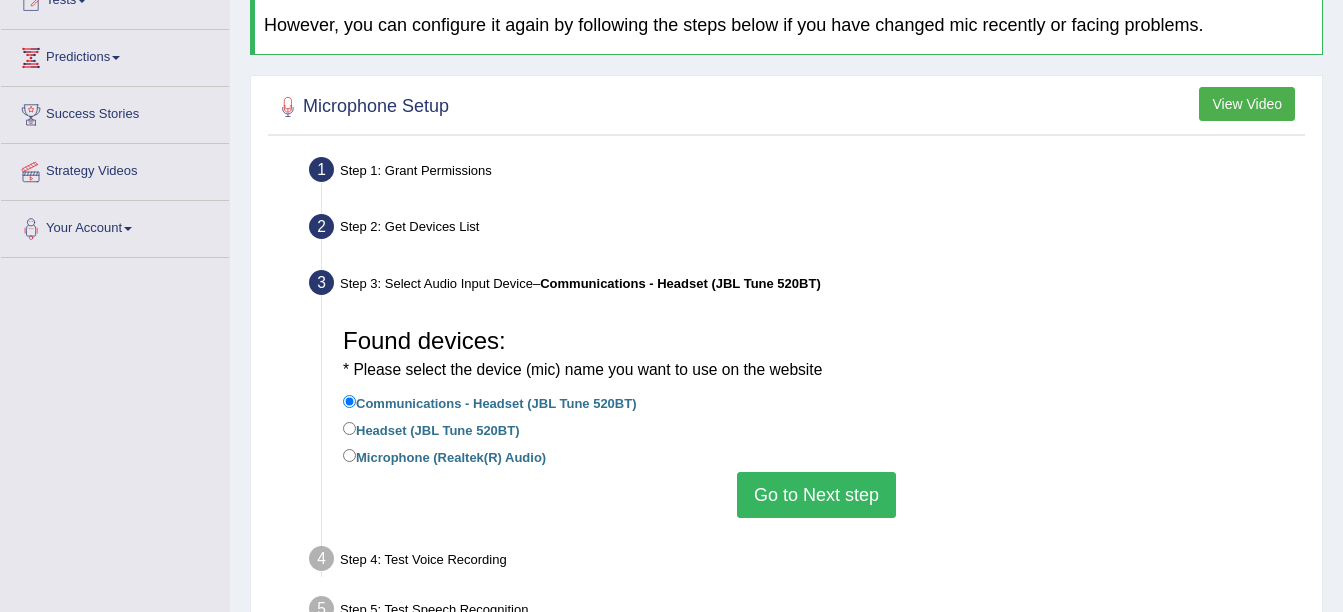 click on "Go to Next step" at bounding box center [816, 495] 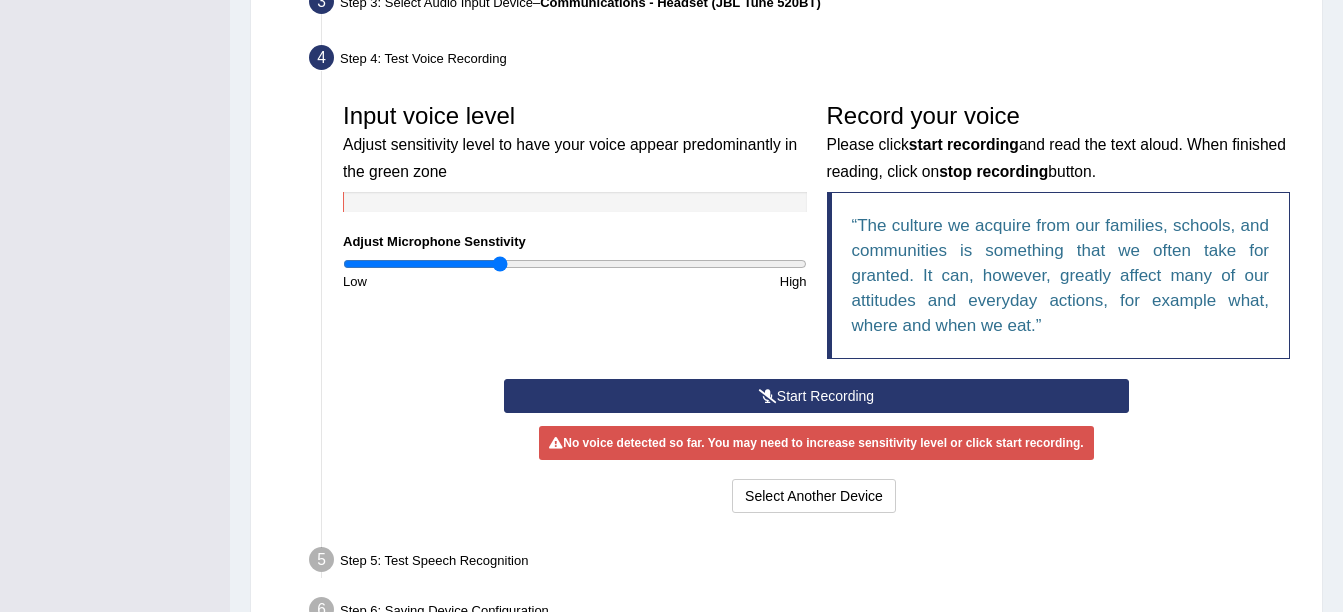 scroll, scrollTop: 560, scrollLeft: 0, axis: vertical 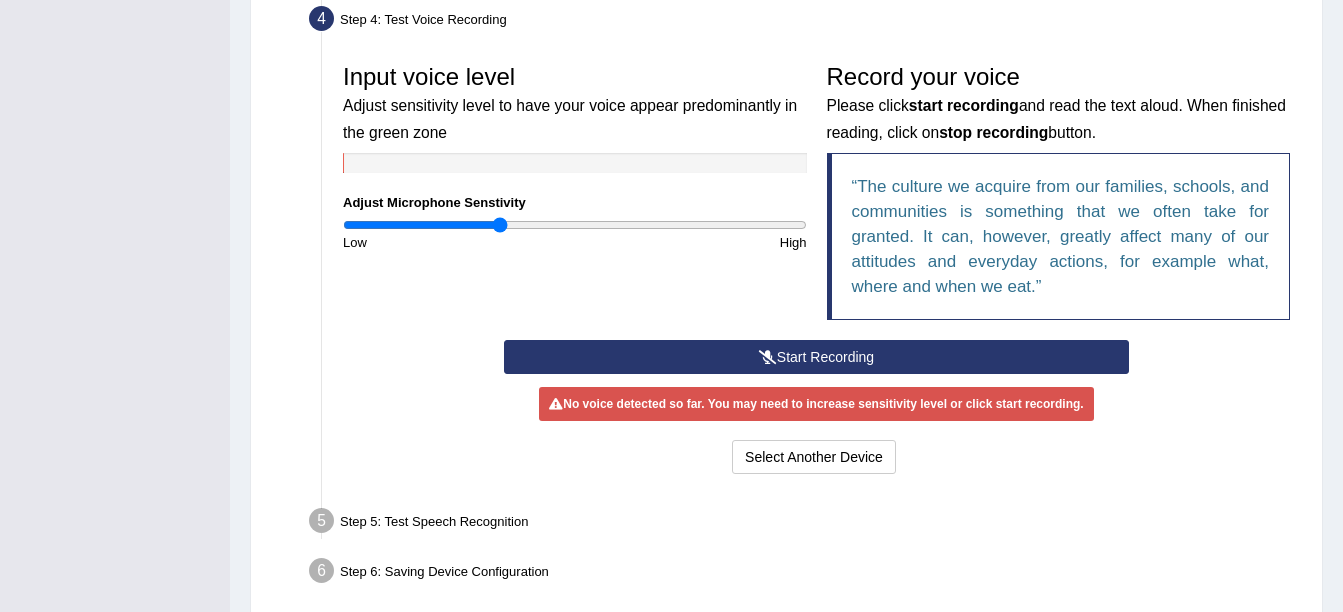 click on "Start Recording" at bounding box center (816, 357) 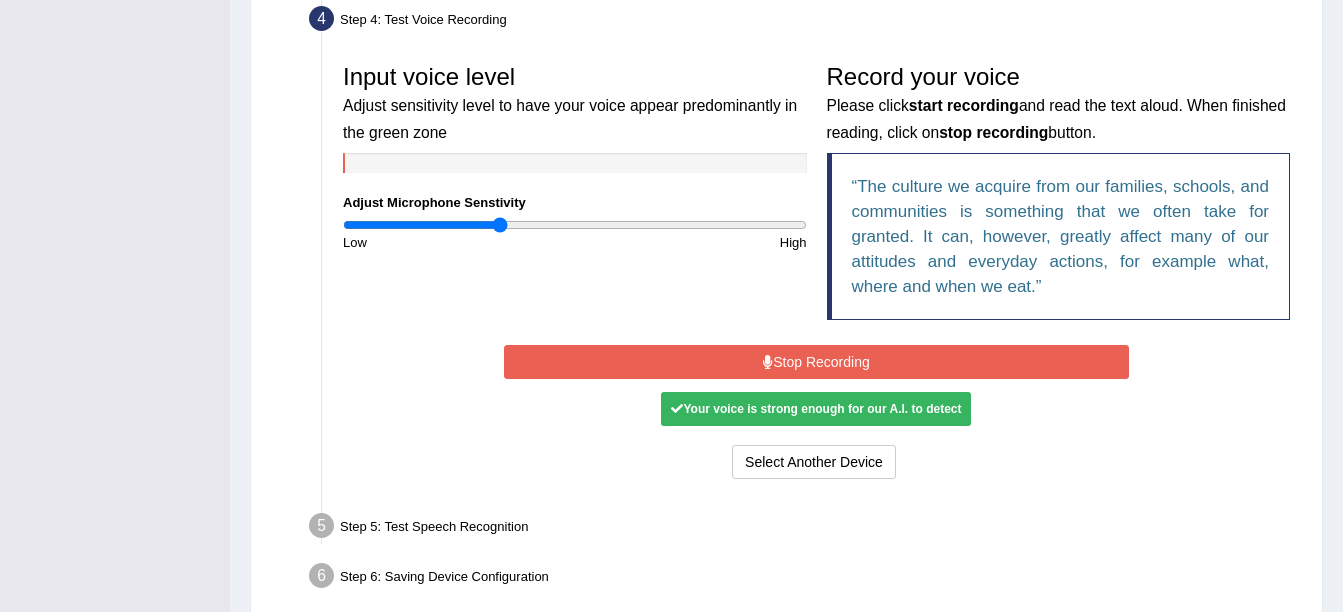 click on "Stop Recording" at bounding box center (816, 362) 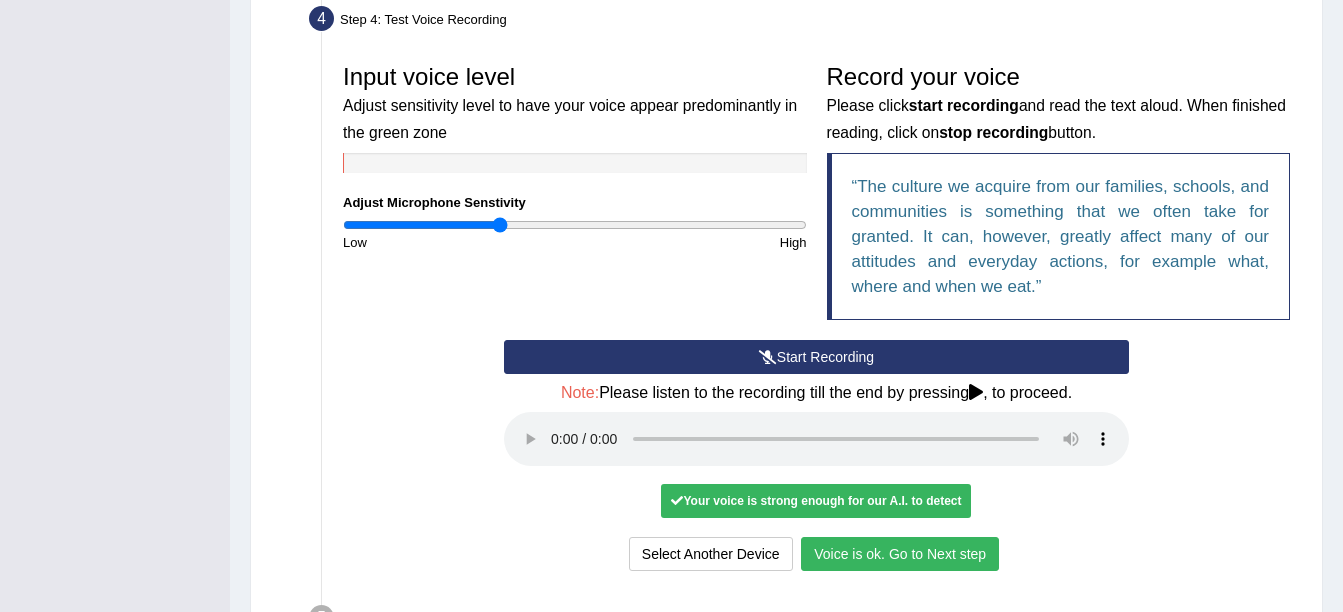 click on "Voice is ok. Go to Next step" at bounding box center [900, 554] 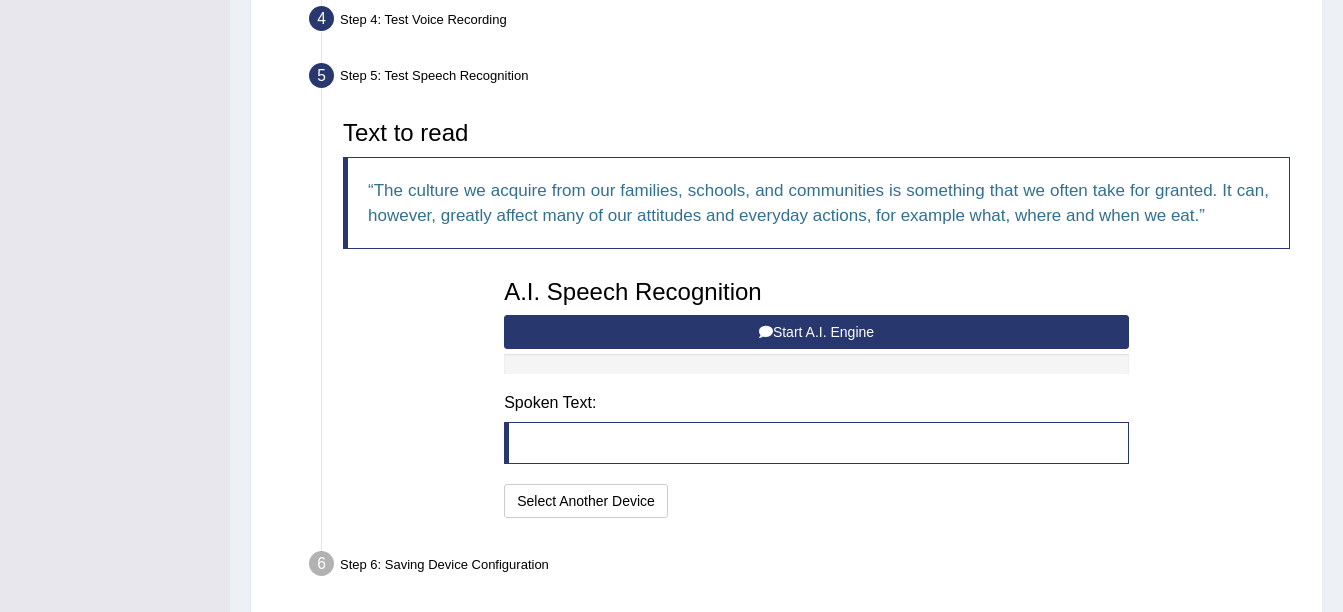 click on "Start A.I. Engine" at bounding box center (816, 332) 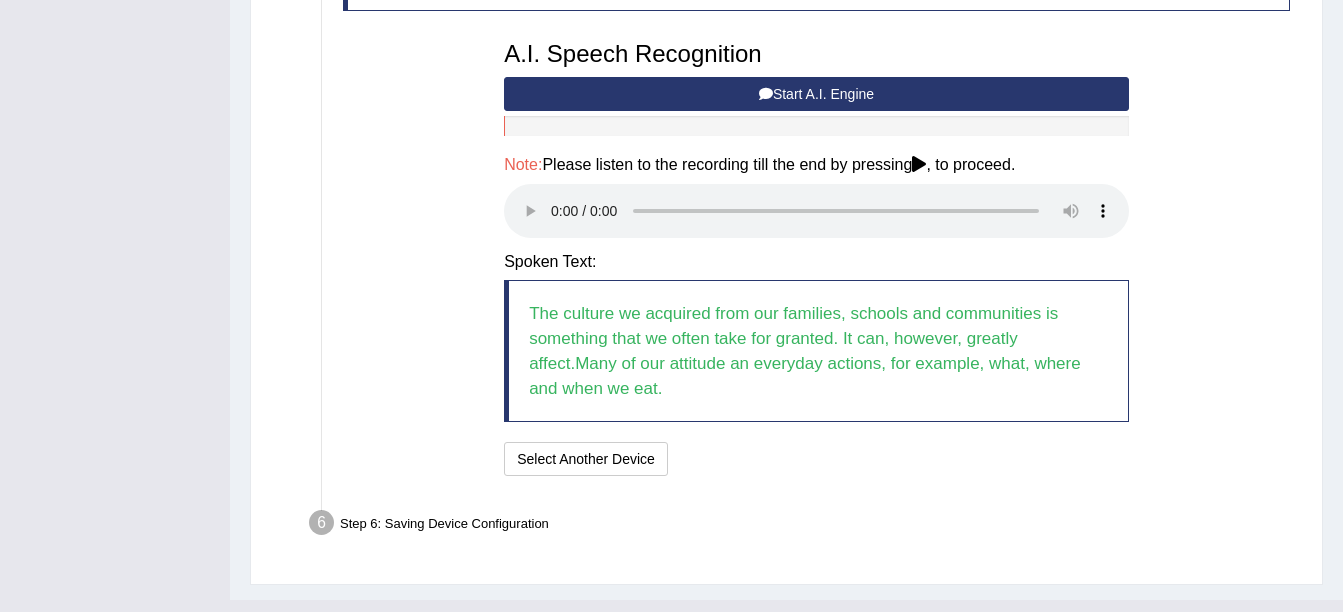 scroll, scrollTop: 800, scrollLeft: 0, axis: vertical 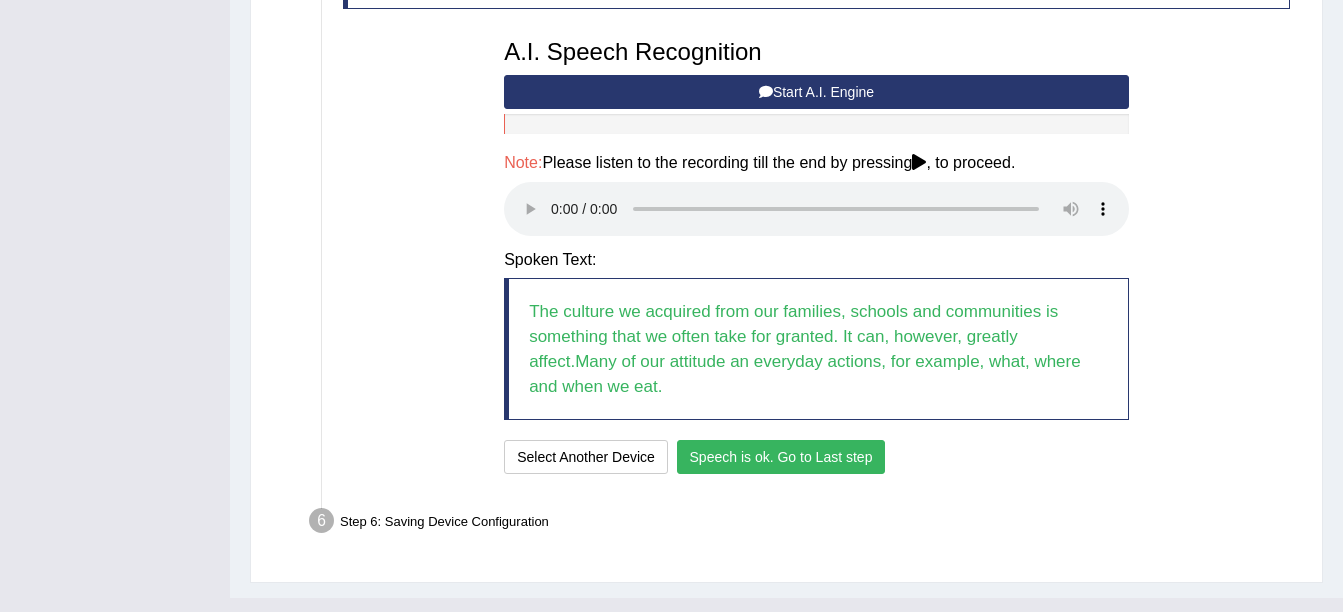 click on "Speech is ok. Go to Last step" at bounding box center (781, 457) 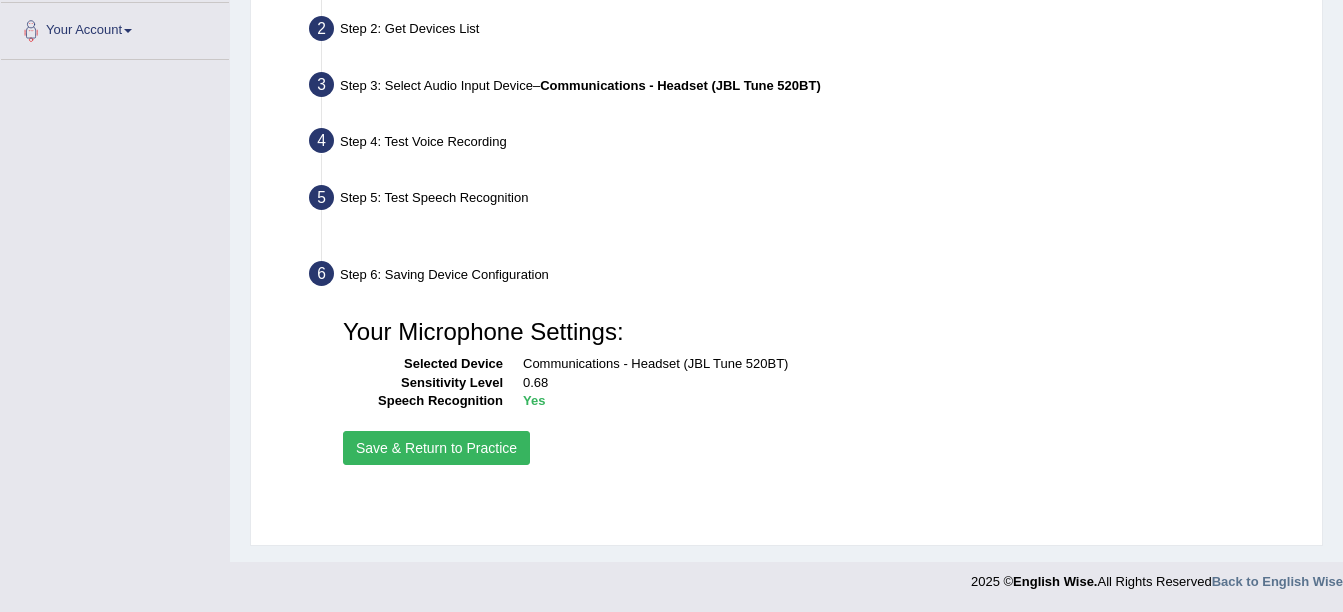 scroll, scrollTop: 438, scrollLeft: 0, axis: vertical 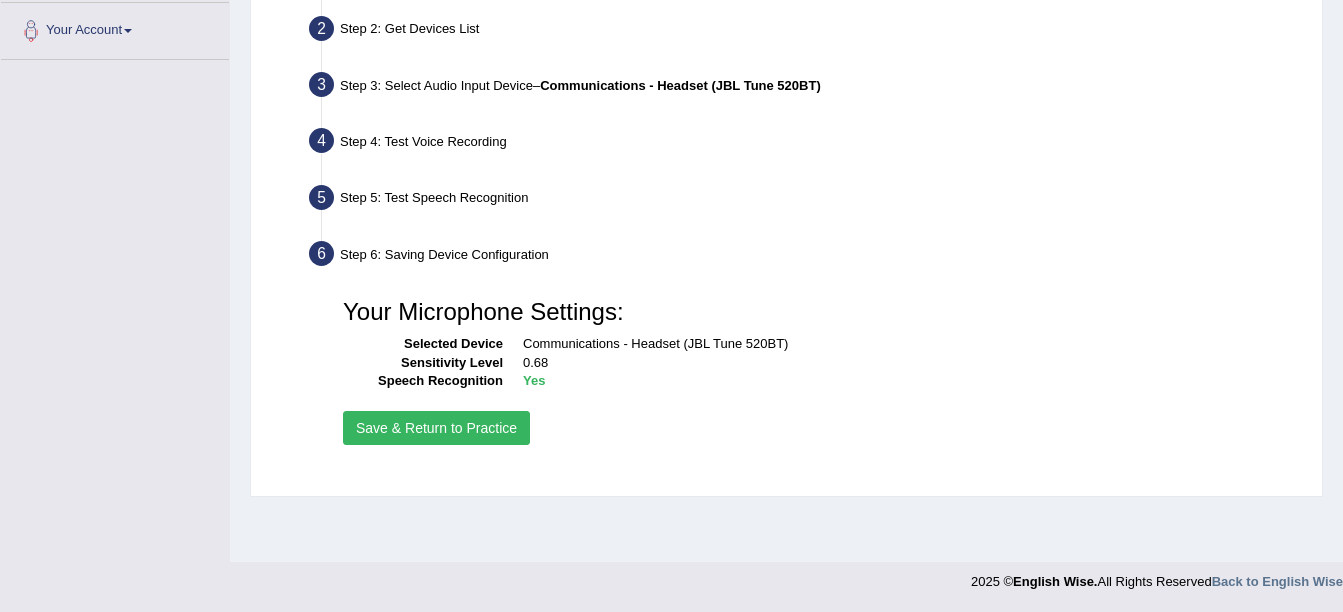 click on "Save & Return to Practice" at bounding box center [436, 428] 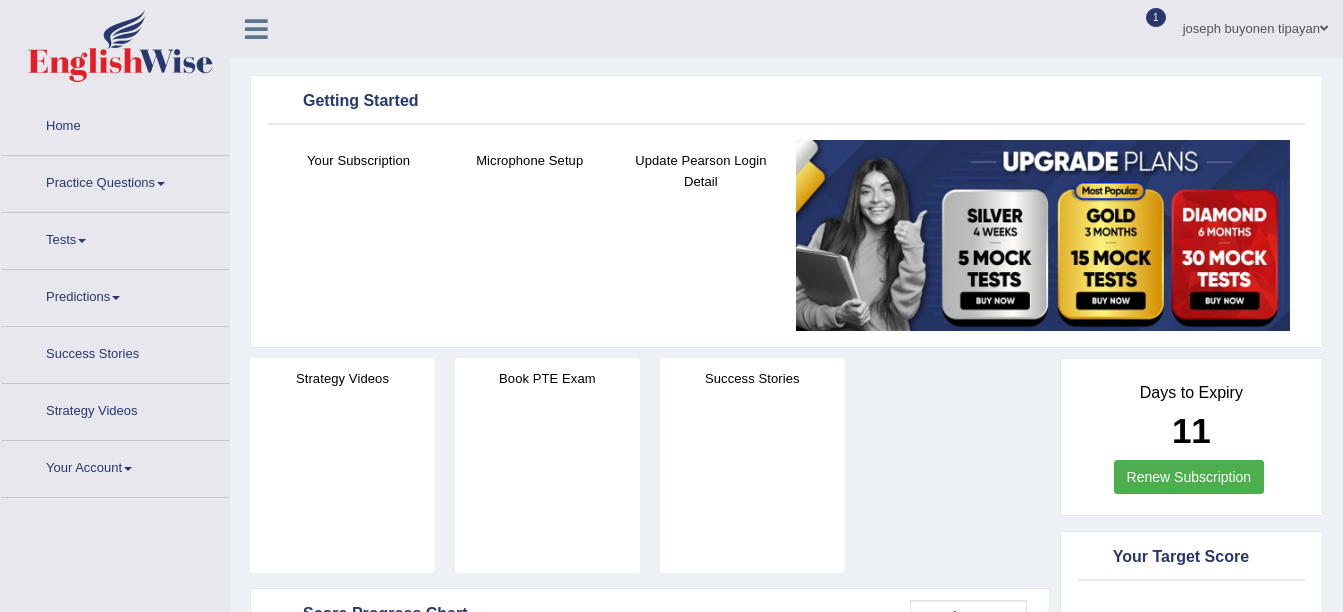 scroll, scrollTop: 0, scrollLeft: 0, axis: both 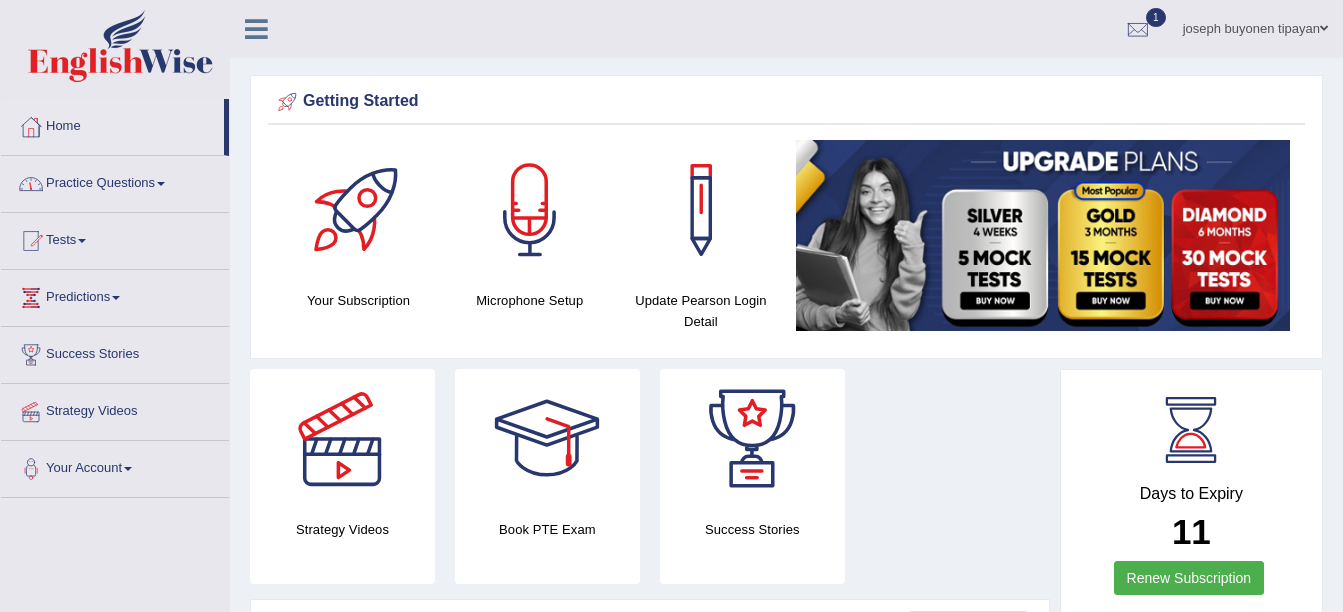 click on "Practice Questions" at bounding box center [115, 181] 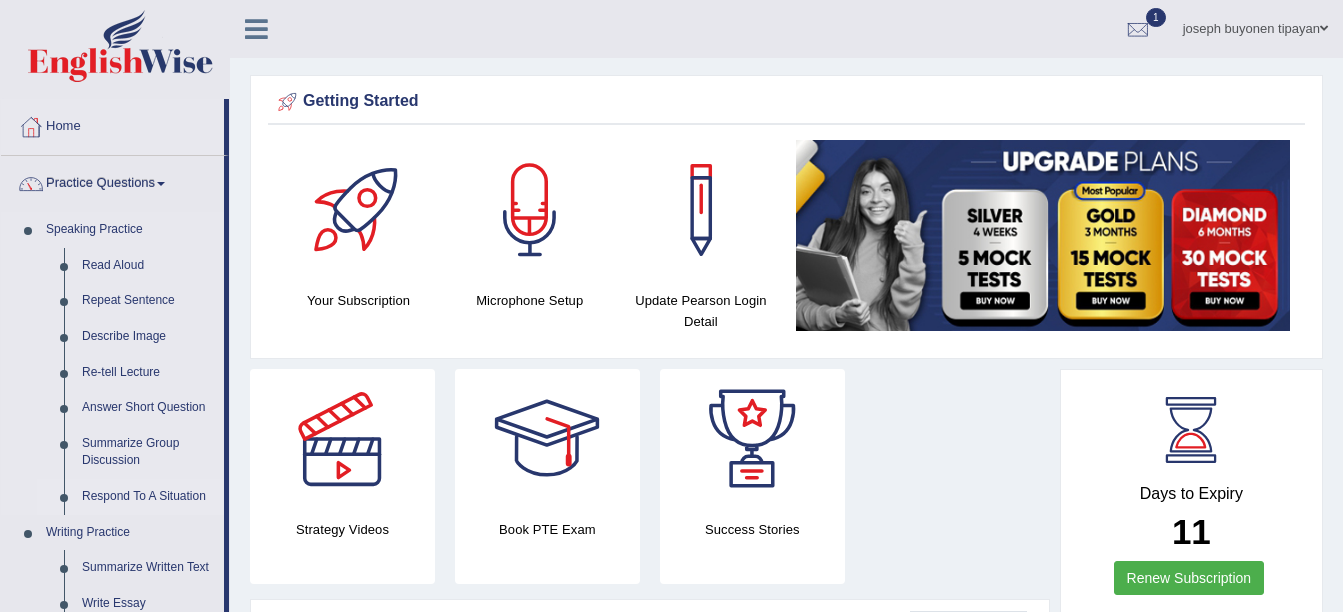 click on "Respond To A Situation" at bounding box center [148, 497] 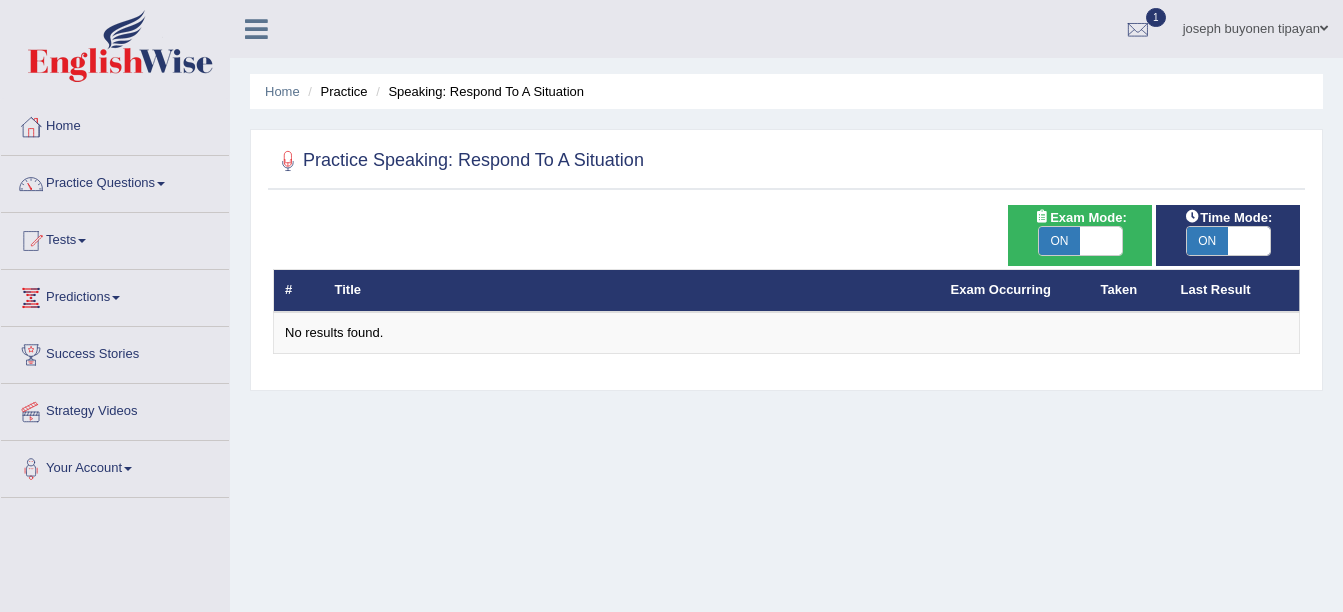 scroll, scrollTop: 0, scrollLeft: 0, axis: both 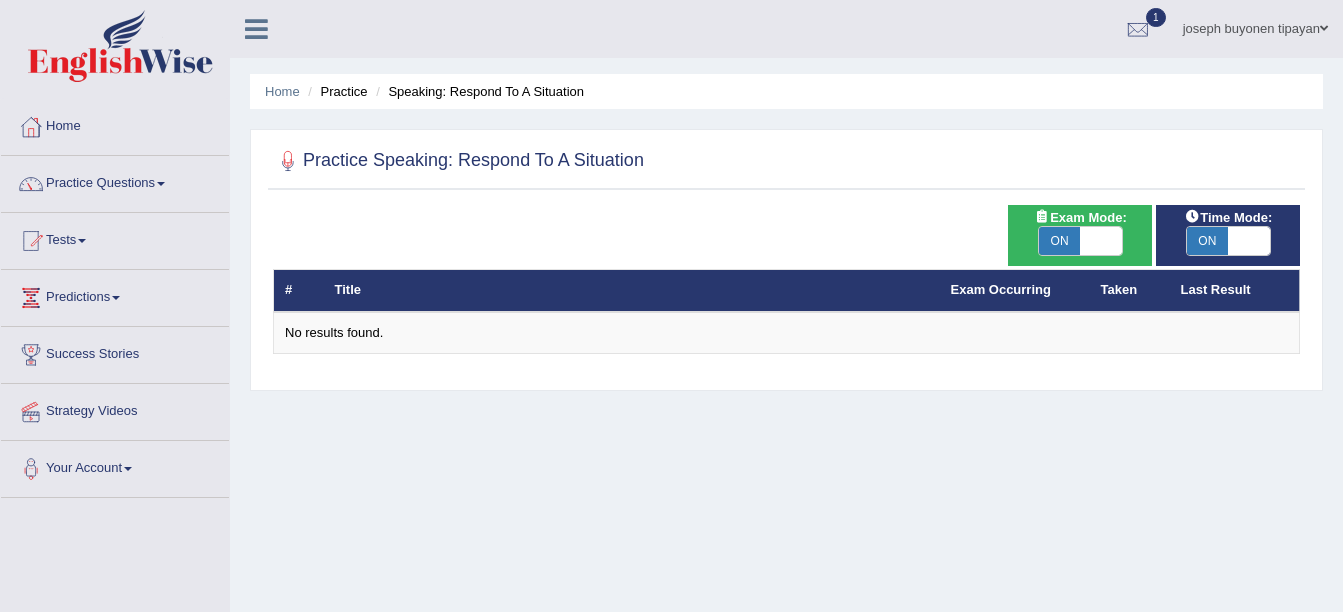 click on "Practice Questions   Speaking Practice Read Aloud
Repeat Sentence
Describe Image
Re-tell Lecture
Answer Short Question
Summarize Group Discussion
Respond To A Situation
Writing Practice  Summarize Written Text
Write Essay
Reading Practice  Reading & Writing: Fill In The Blanks
Choose Multiple Answers
Re-order Paragraphs
Fill In The Blanks
Choose Single Answer
Listening Practice  Summarize Spoken Text
Highlight Incorrect Words
Highlight Correct Summary
Select Missing Word
Choose Single Answer
Choose Multiple Answers
Fill In The Blanks
Write From Dictation
Pronunciation" at bounding box center (115, 184) 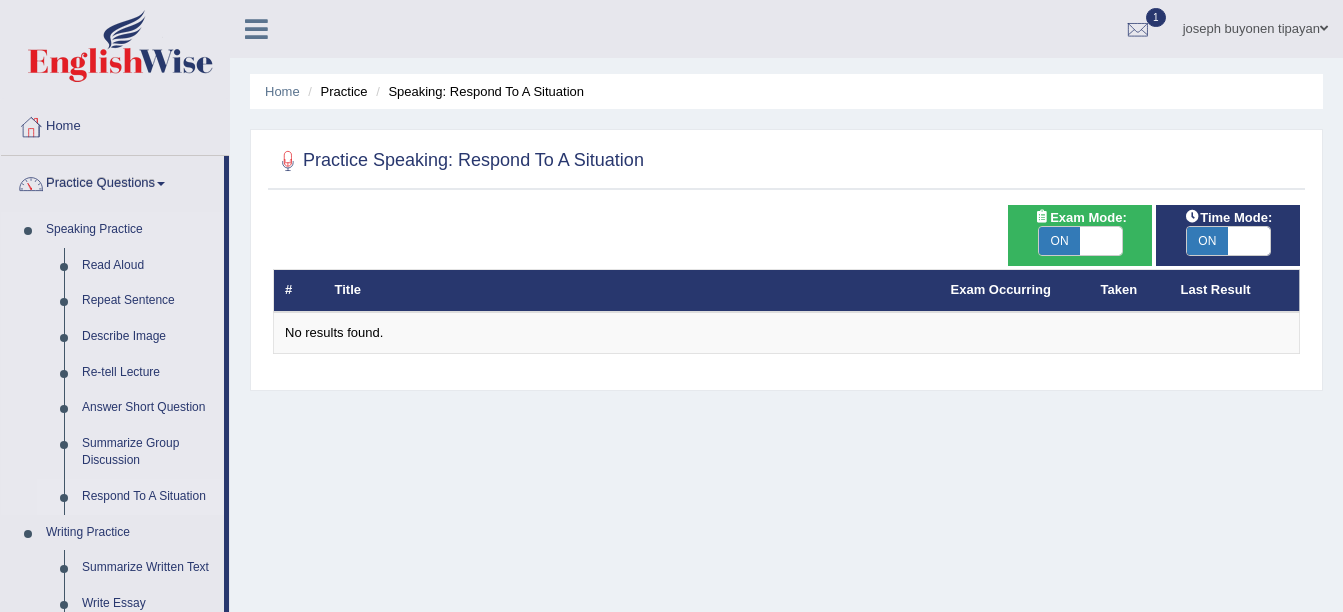 click on "Respond To A Situation" at bounding box center (148, 497) 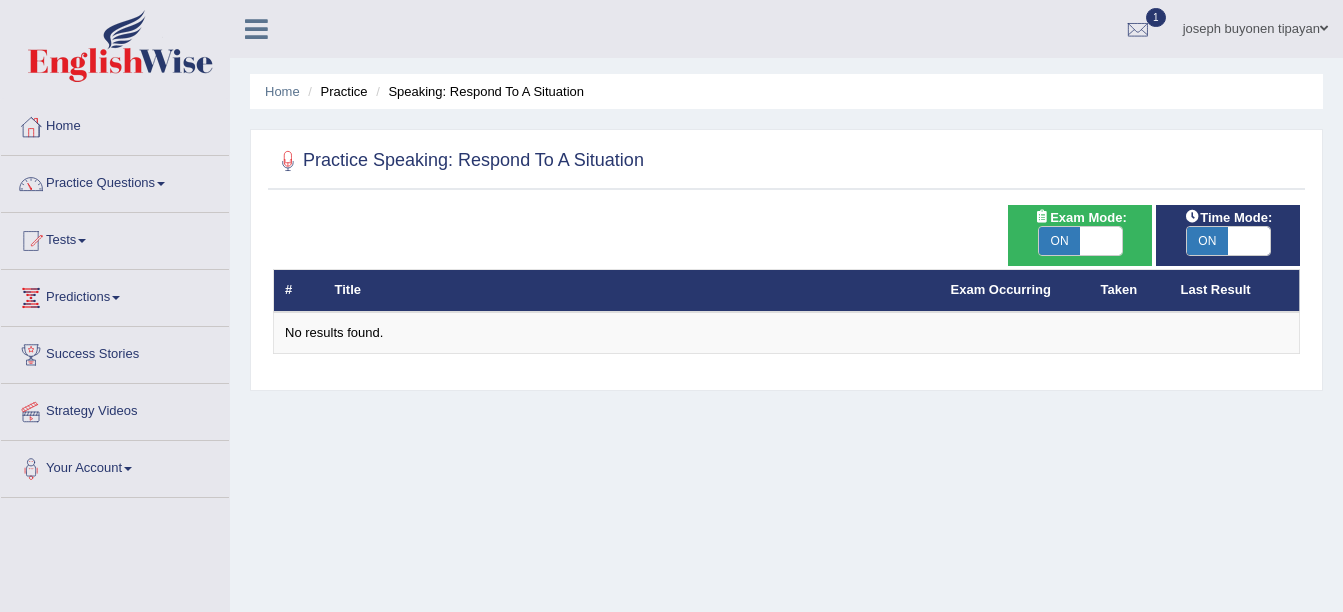 scroll, scrollTop: 0, scrollLeft: 0, axis: both 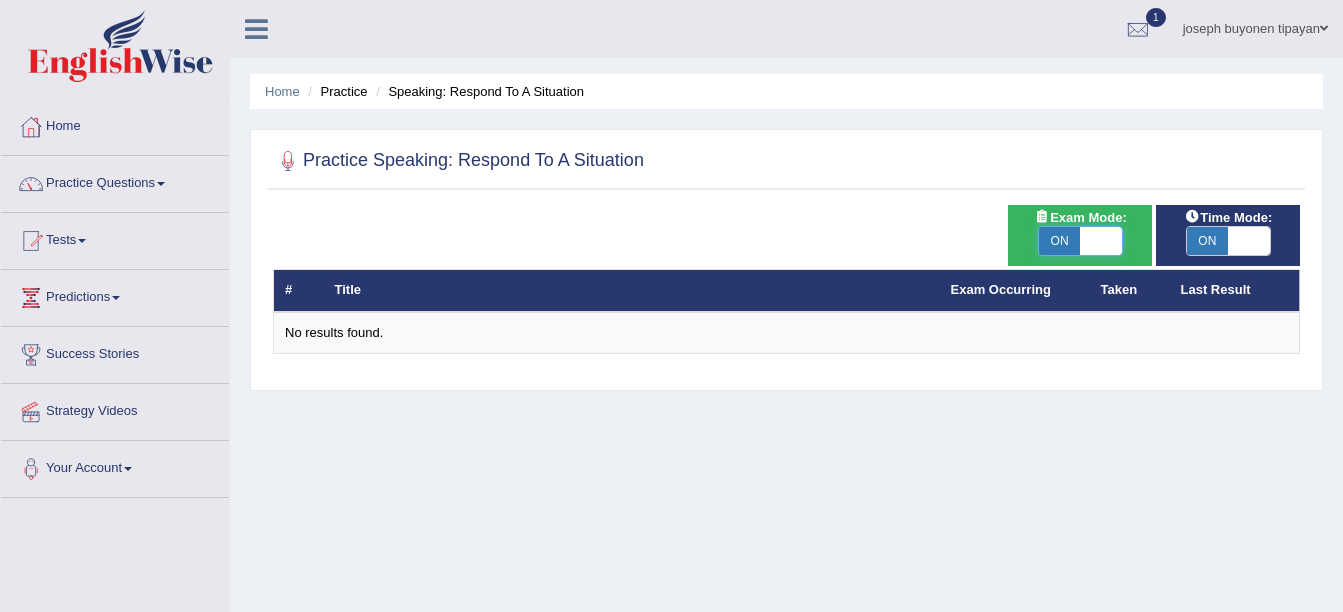 click at bounding box center [1101, 241] 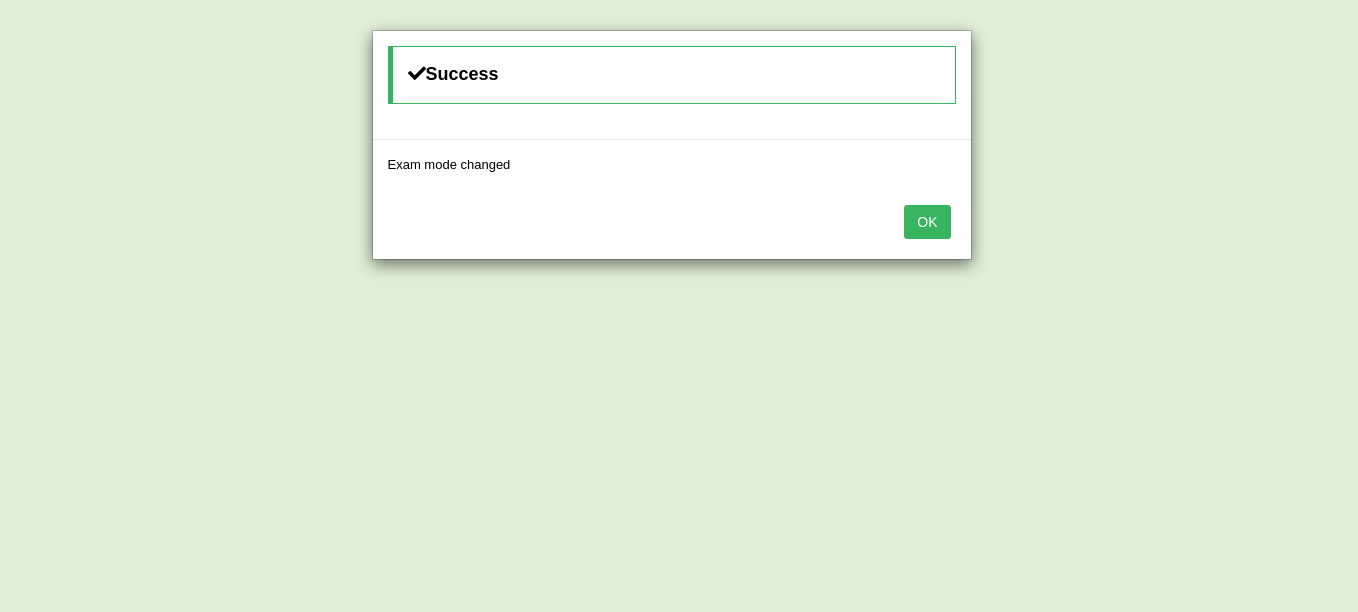 click on "OK" at bounding box center (927, 222) 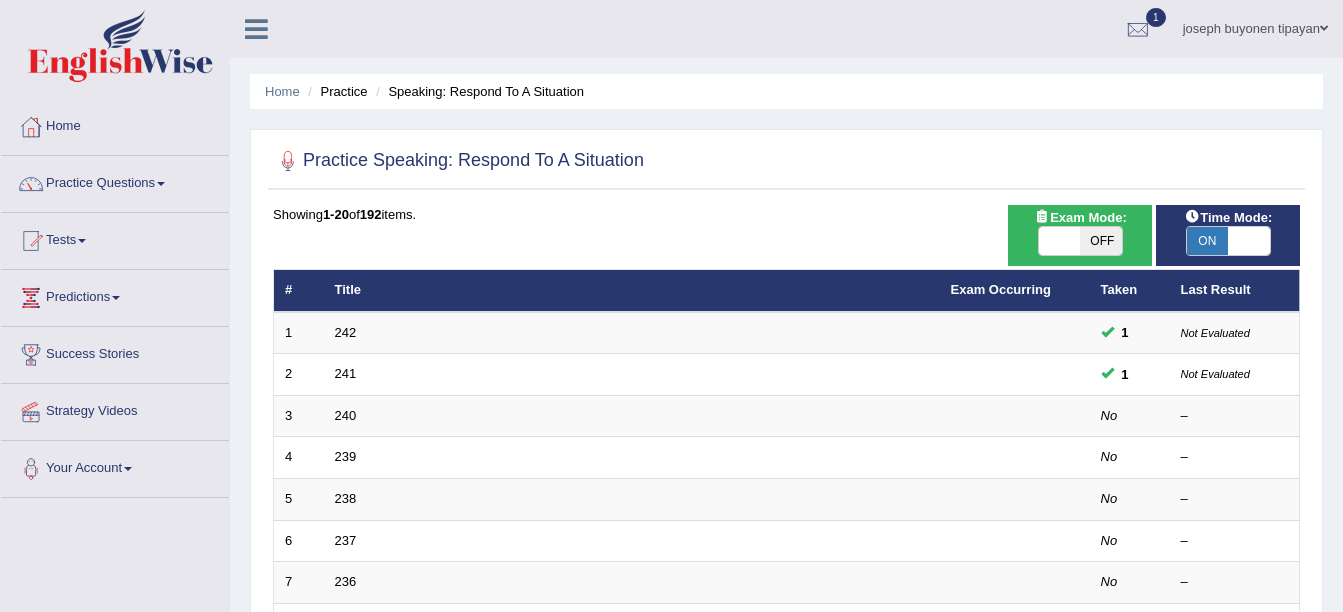 scroll, scrollTop: 0, scrollLeft: 0, axis: both 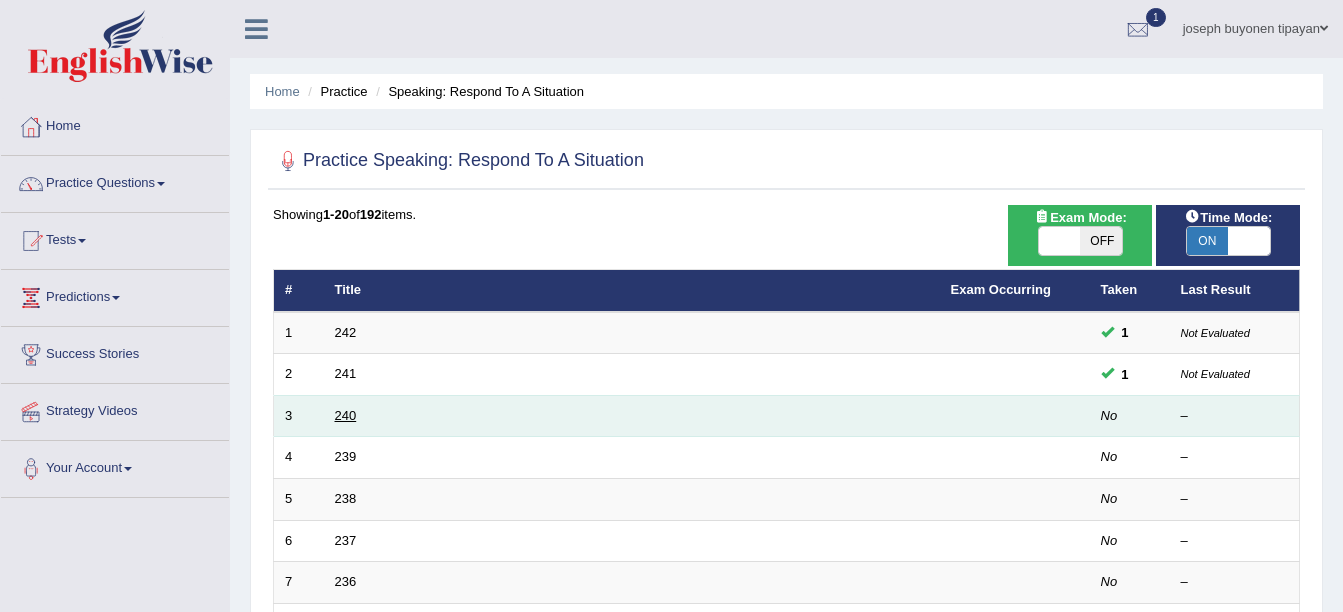 click on "240" at bounding box center [346, 415] 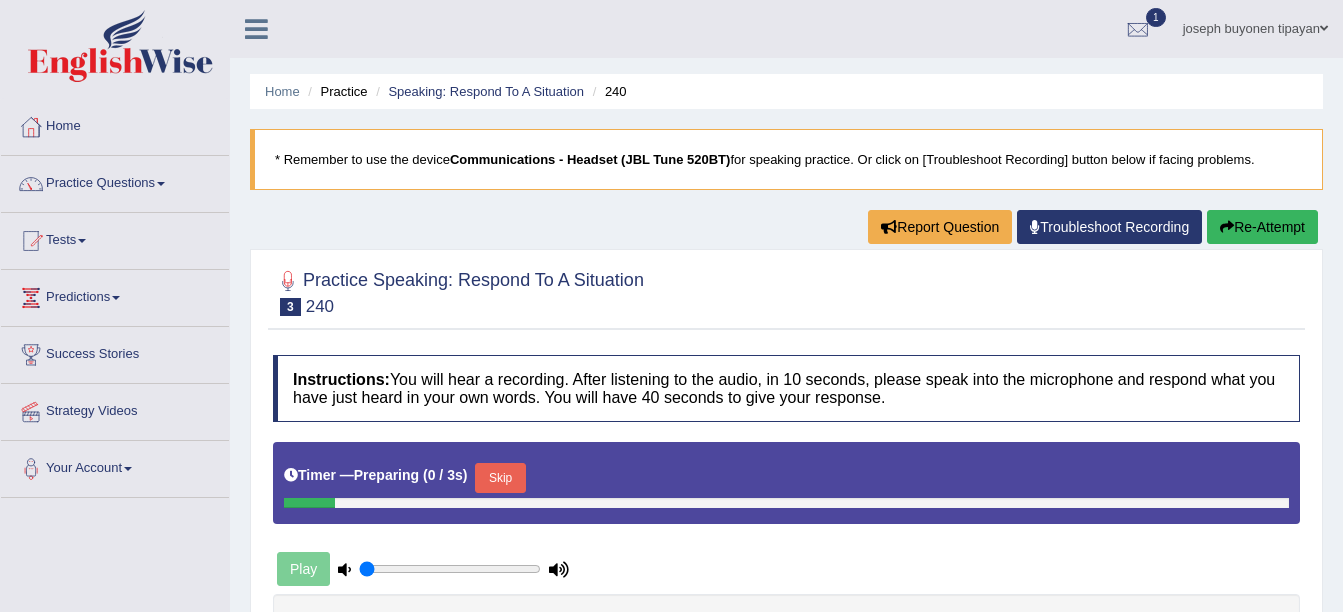 scroll, scrollTop: 0, scrollLeft: 0, axis: both 